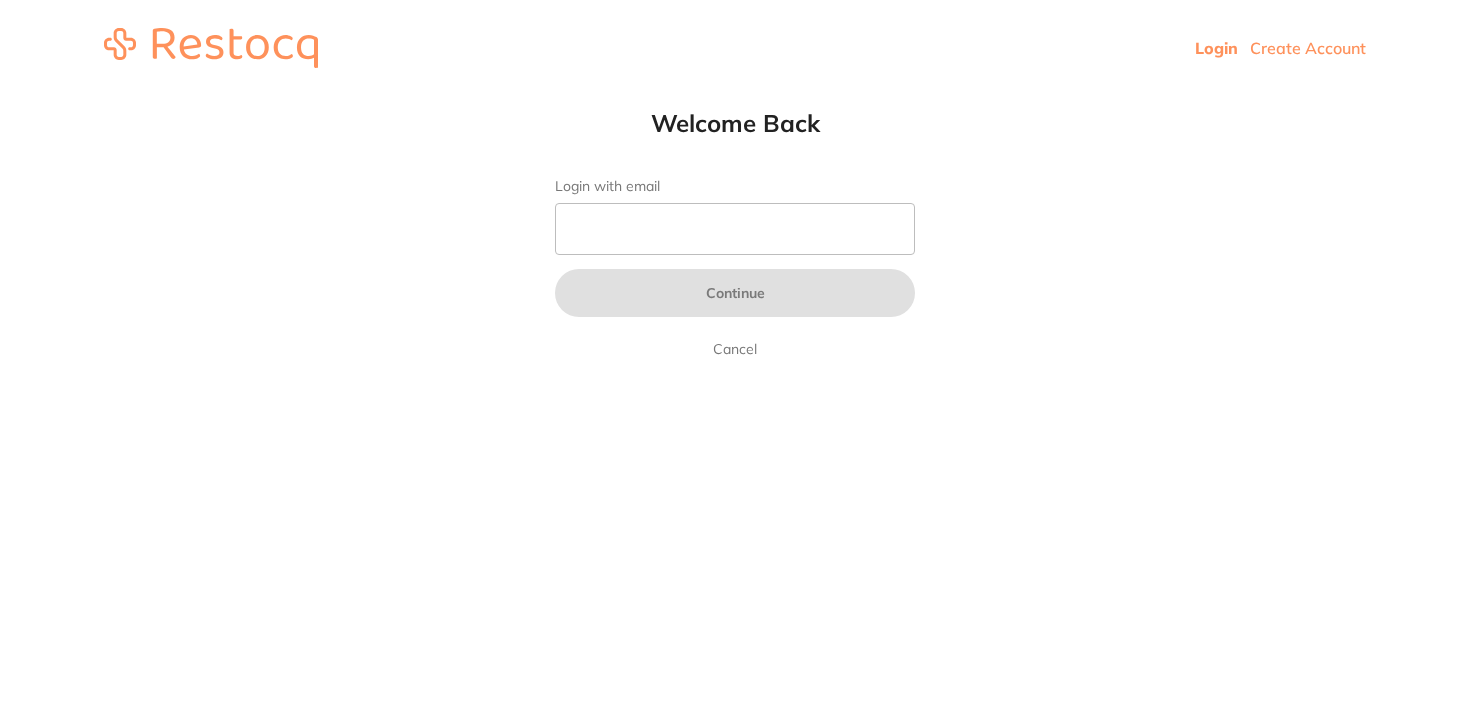 scroll, scrollTop: 0, scrollLeft: 0, axis: both 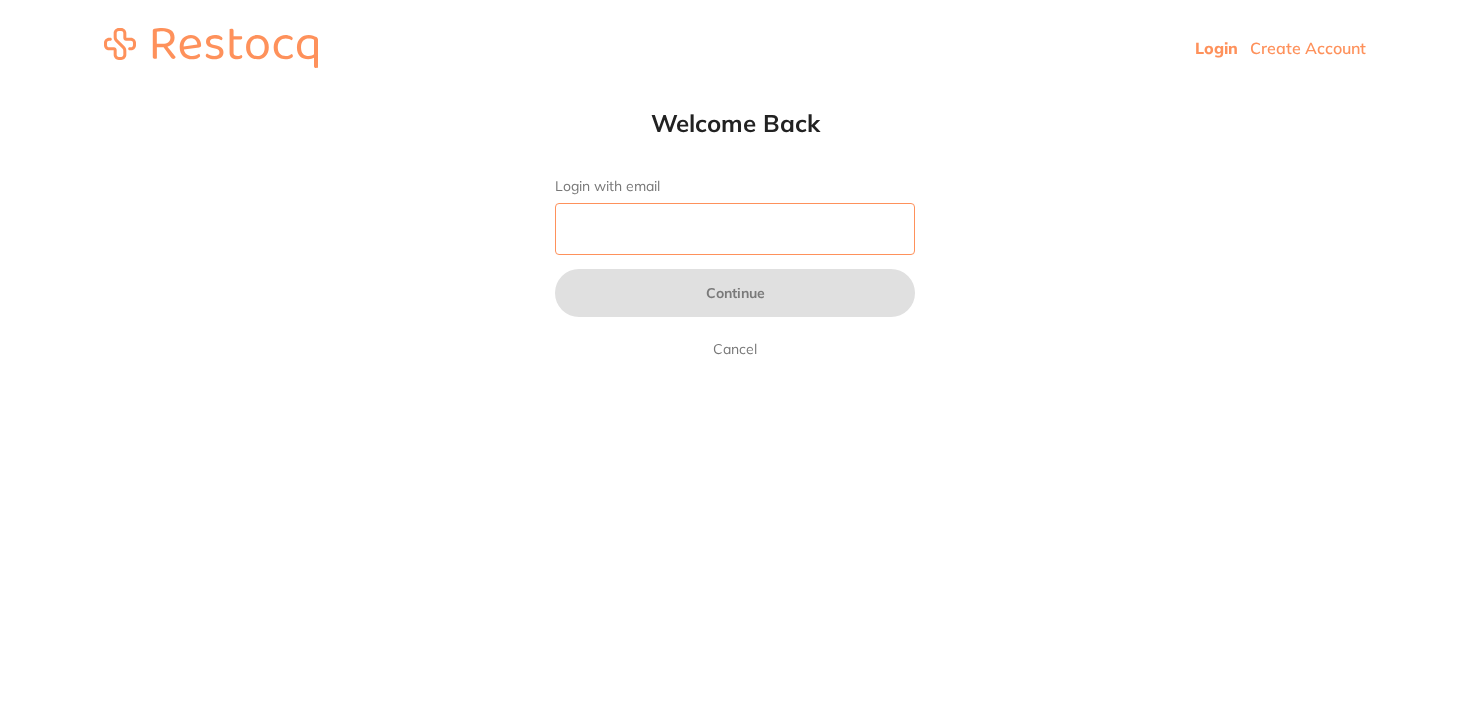 click on "Login with email" at bounding box center (735, 229) 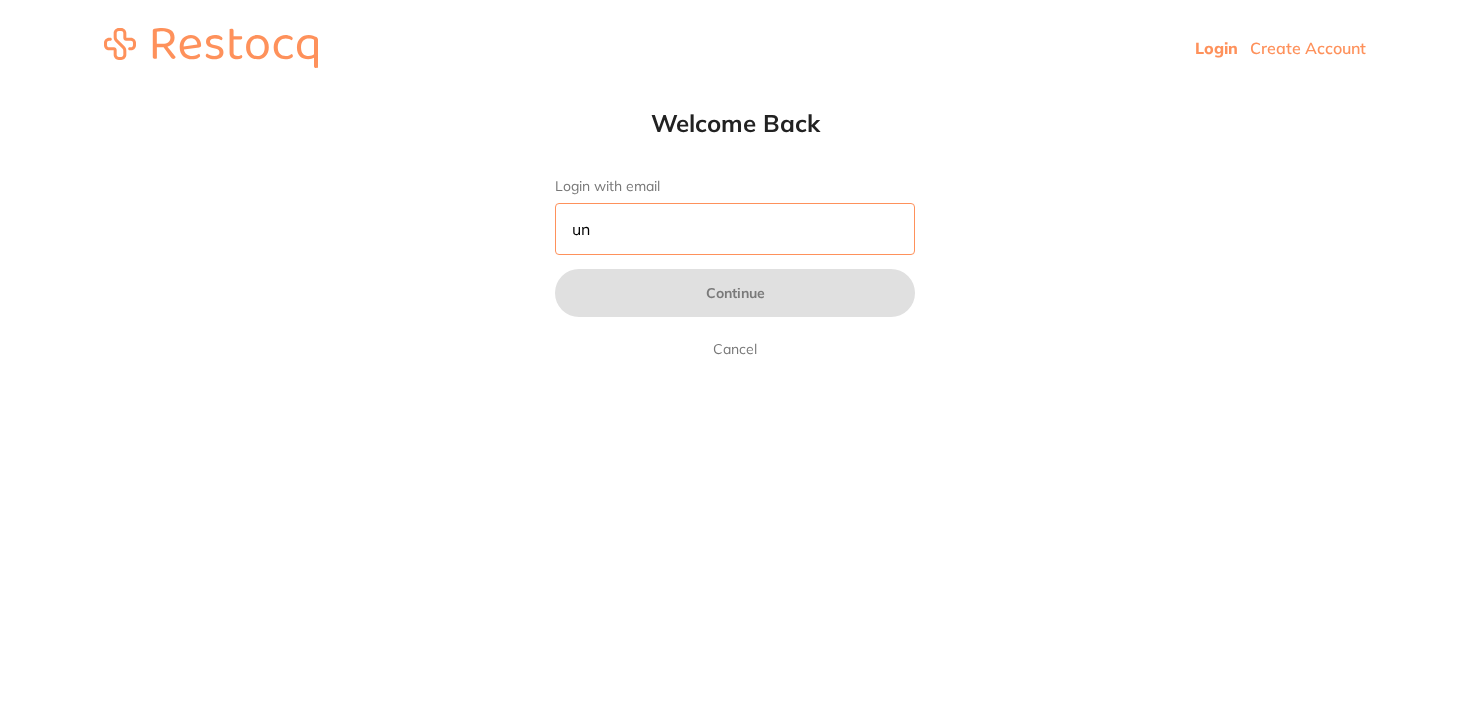 type on "u" 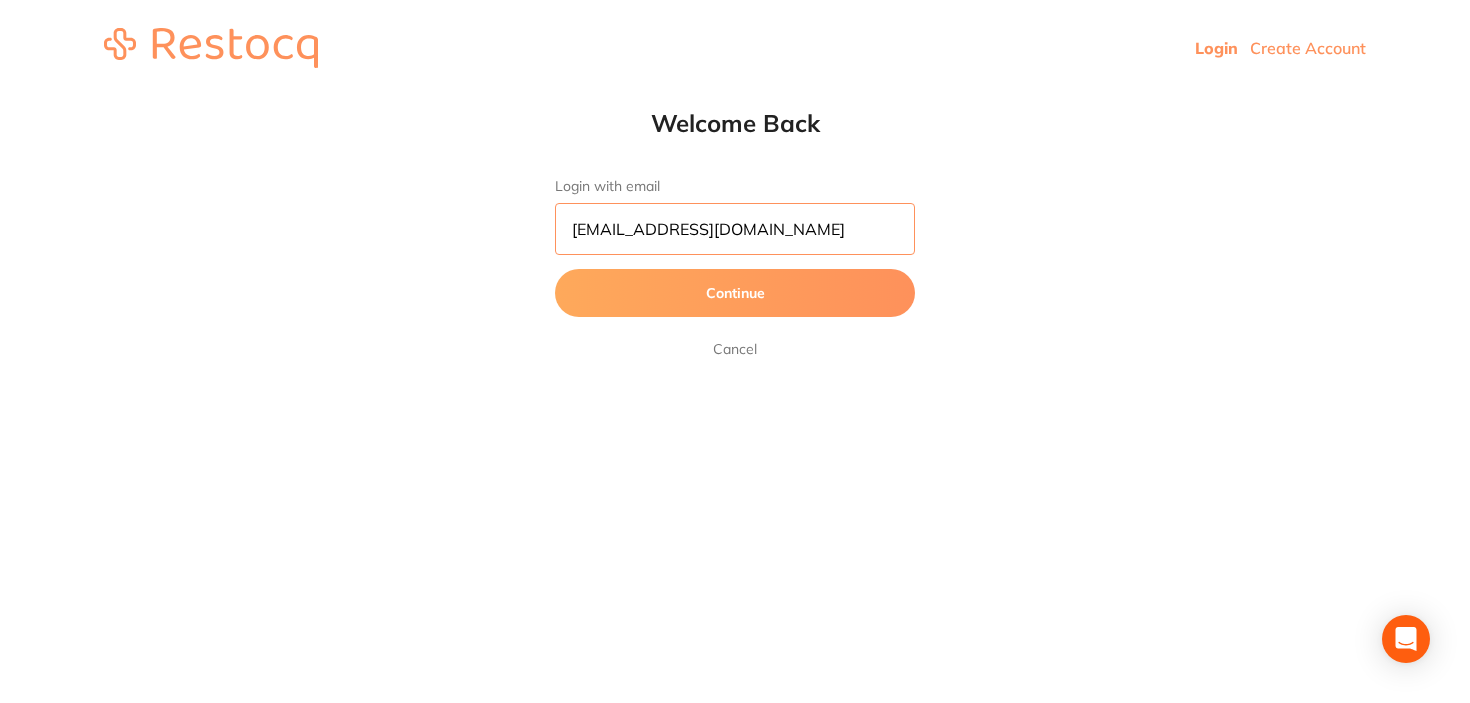 type on "[EMAIL_ADDRESS][DOMAIN_NAME]" 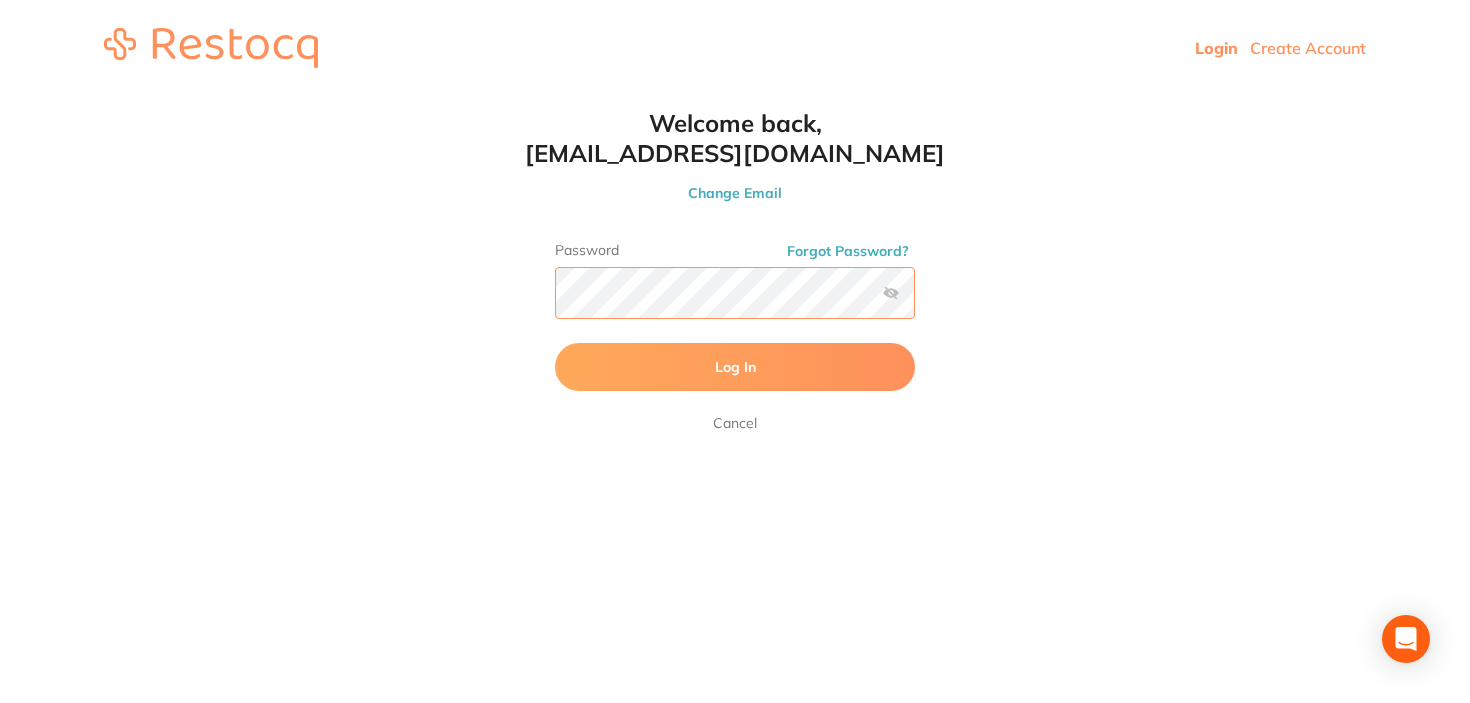 click on "Log In" at bounding box center [735, 367] 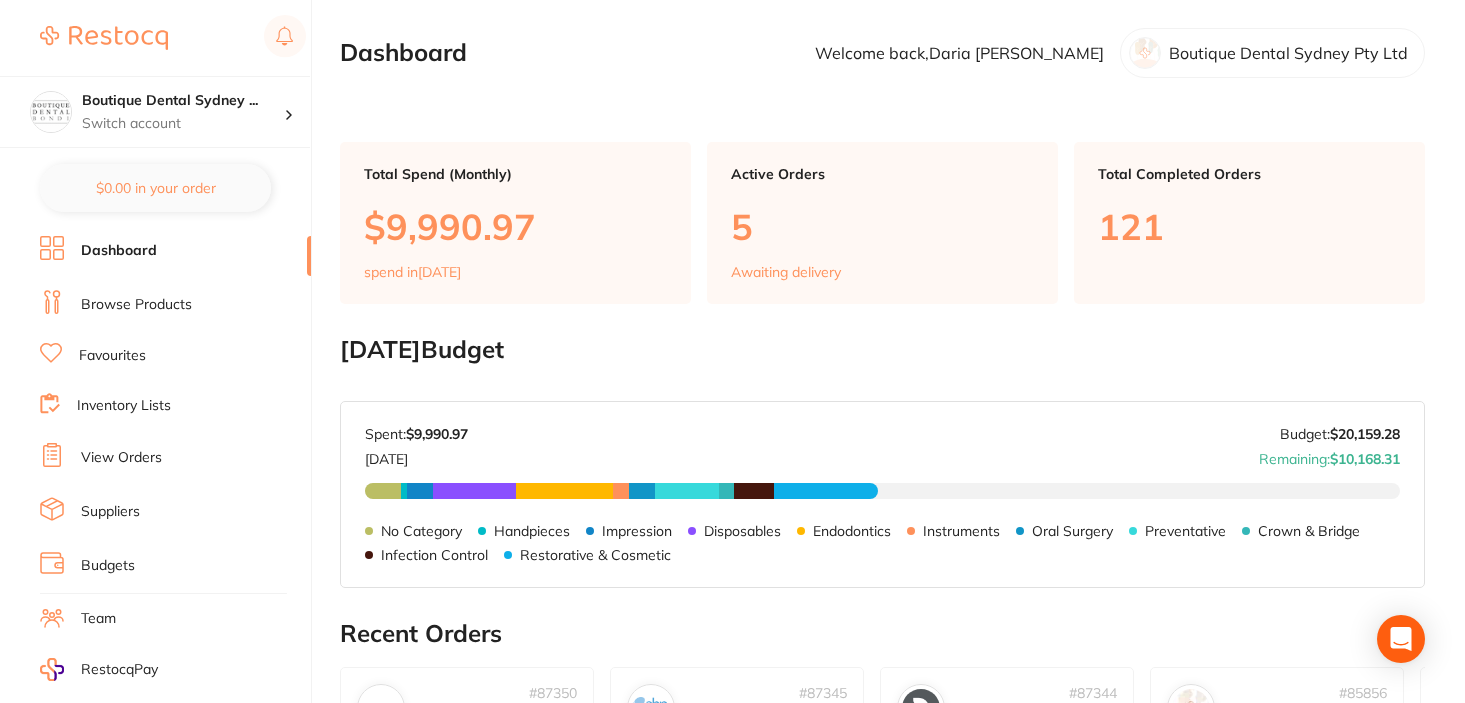 click on "Dashboard Browse Products Favourites Inventory Lists View Orders Suppliers Budgets Team RestocqPay Rewards Subscriptions Account Support Log Out" at bounding box center [175, 581] 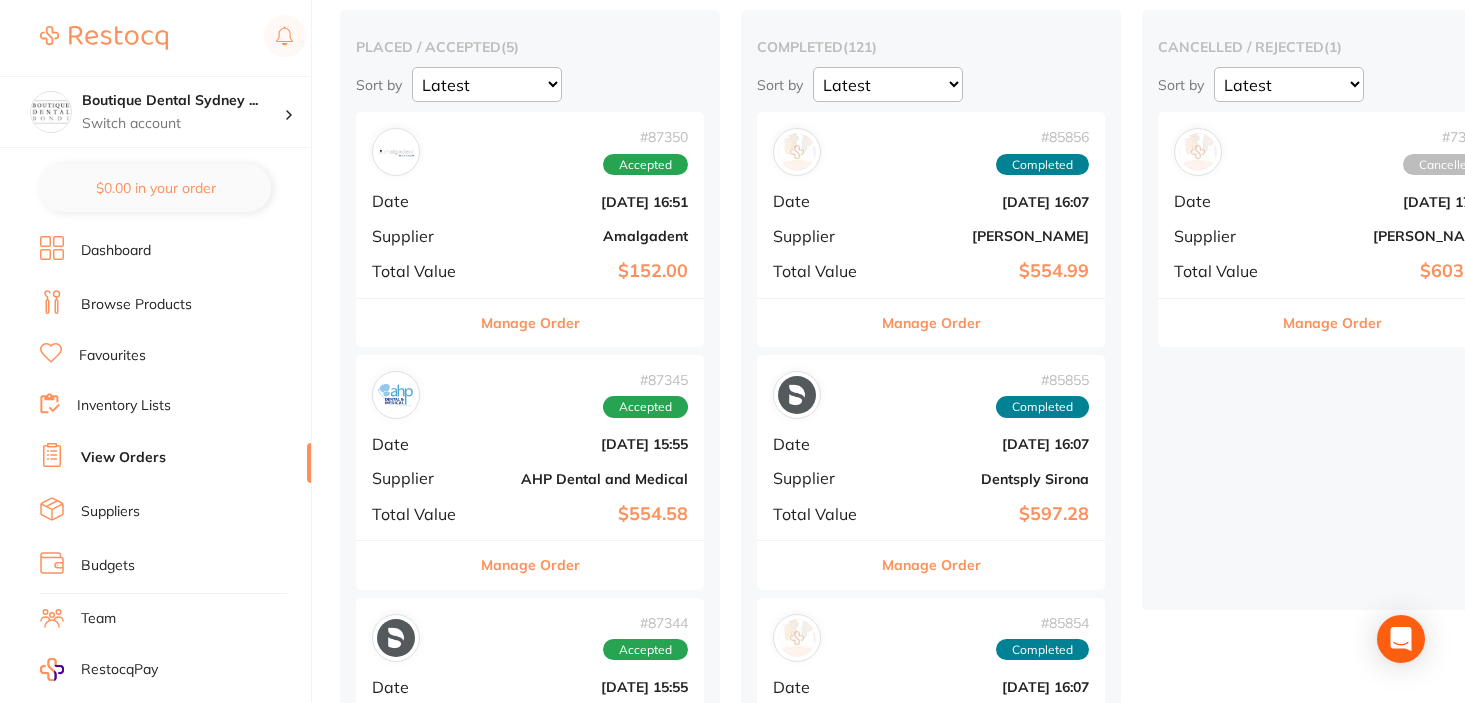 scroll, scrollTop: 169, scrollLeft: 0, axis: vertical 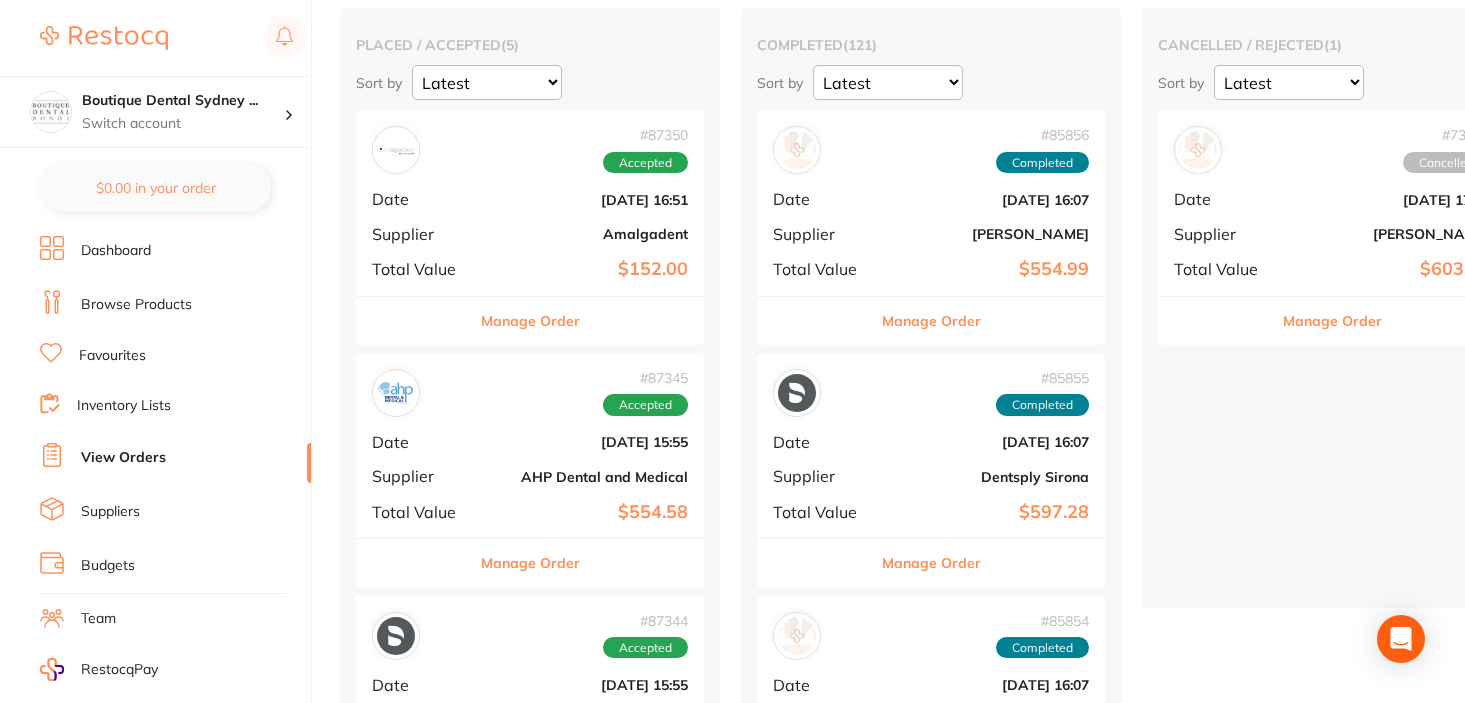 click on "Manage Order" at bounding box center (530, 321) 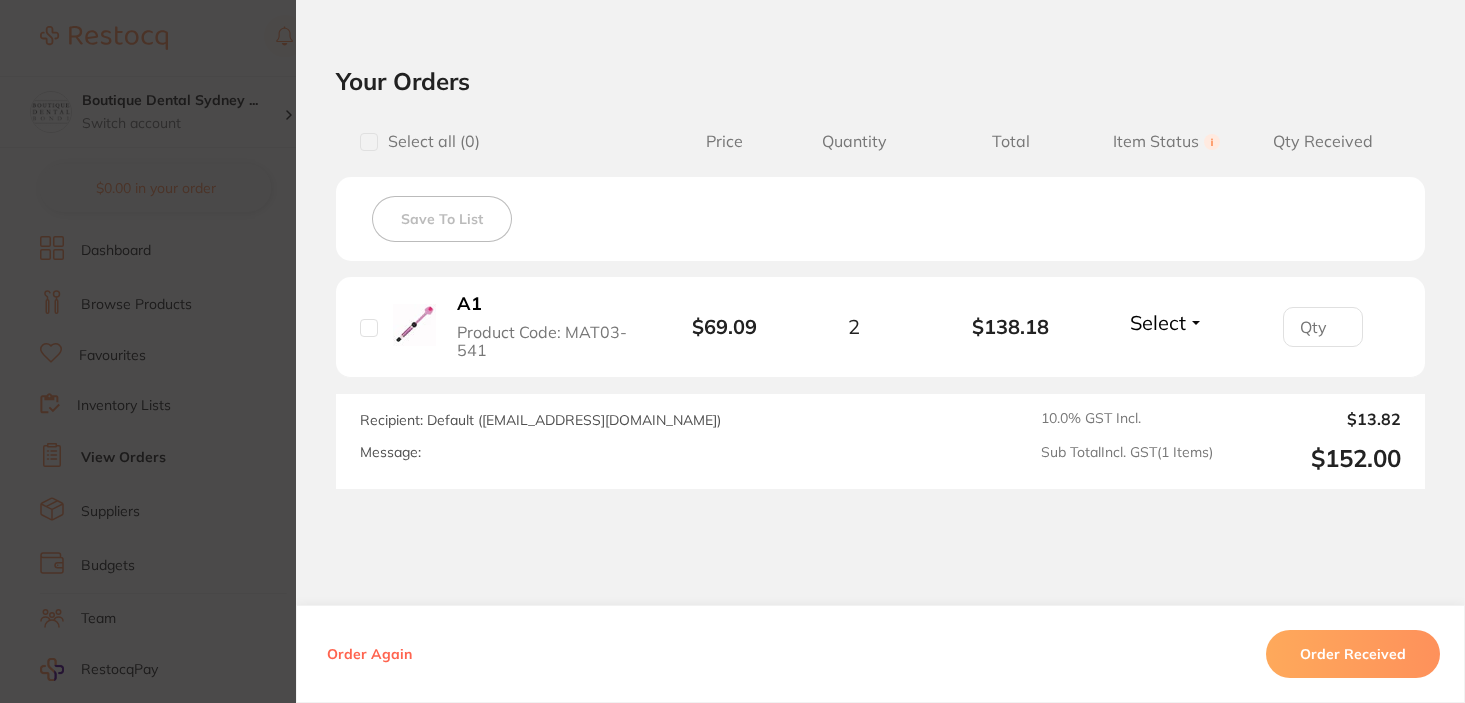 scroll, scrollTop: 431, scrollLeft: 0, axis: vertical 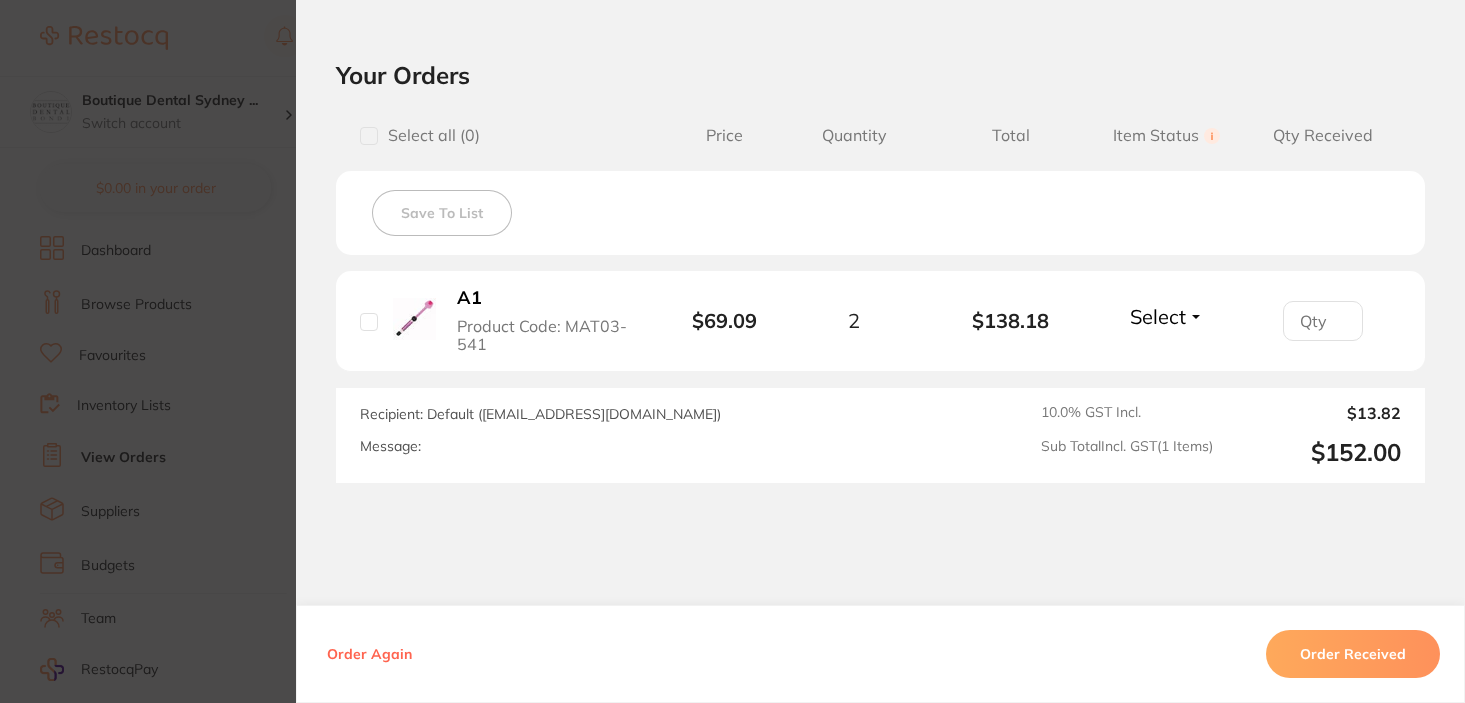 click on "Select" at bounding box center (1158, 316) 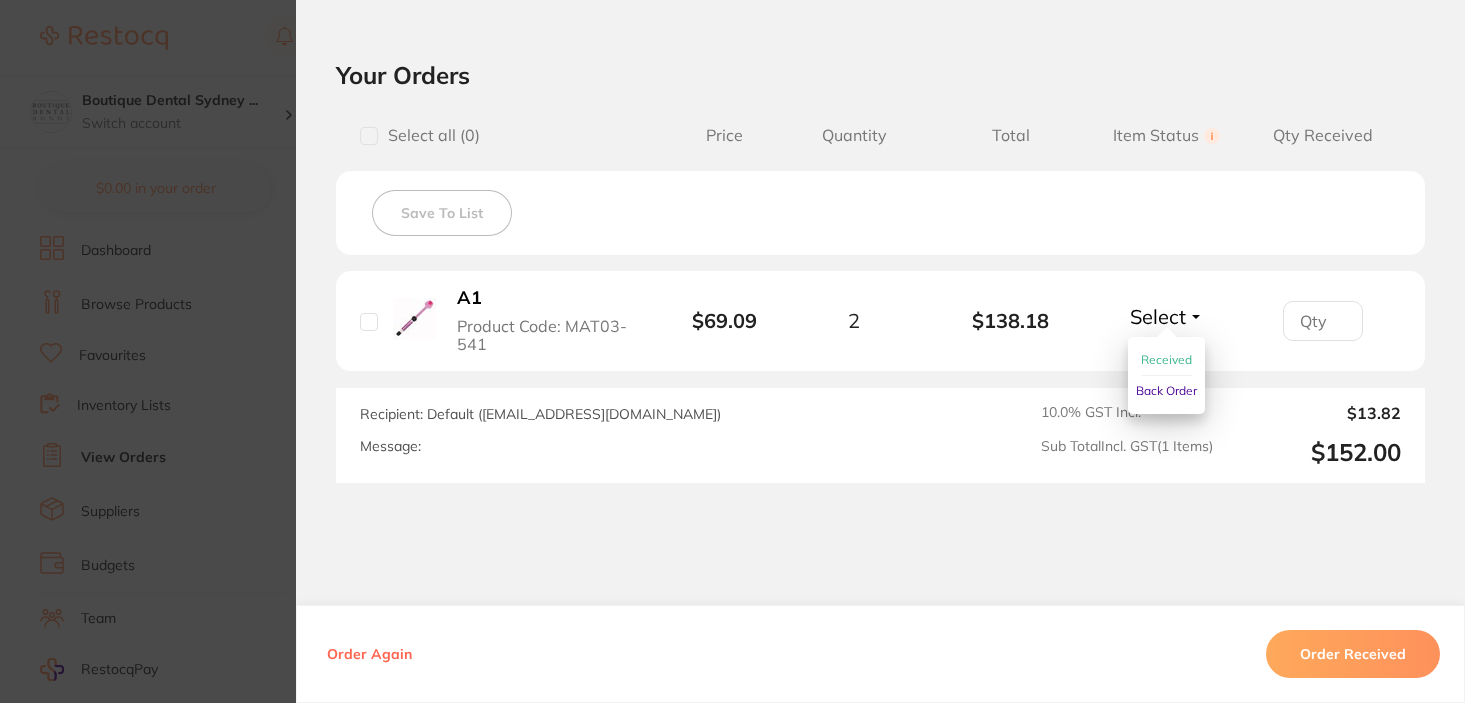 click on "Received" at bounding box center [1166, 359] 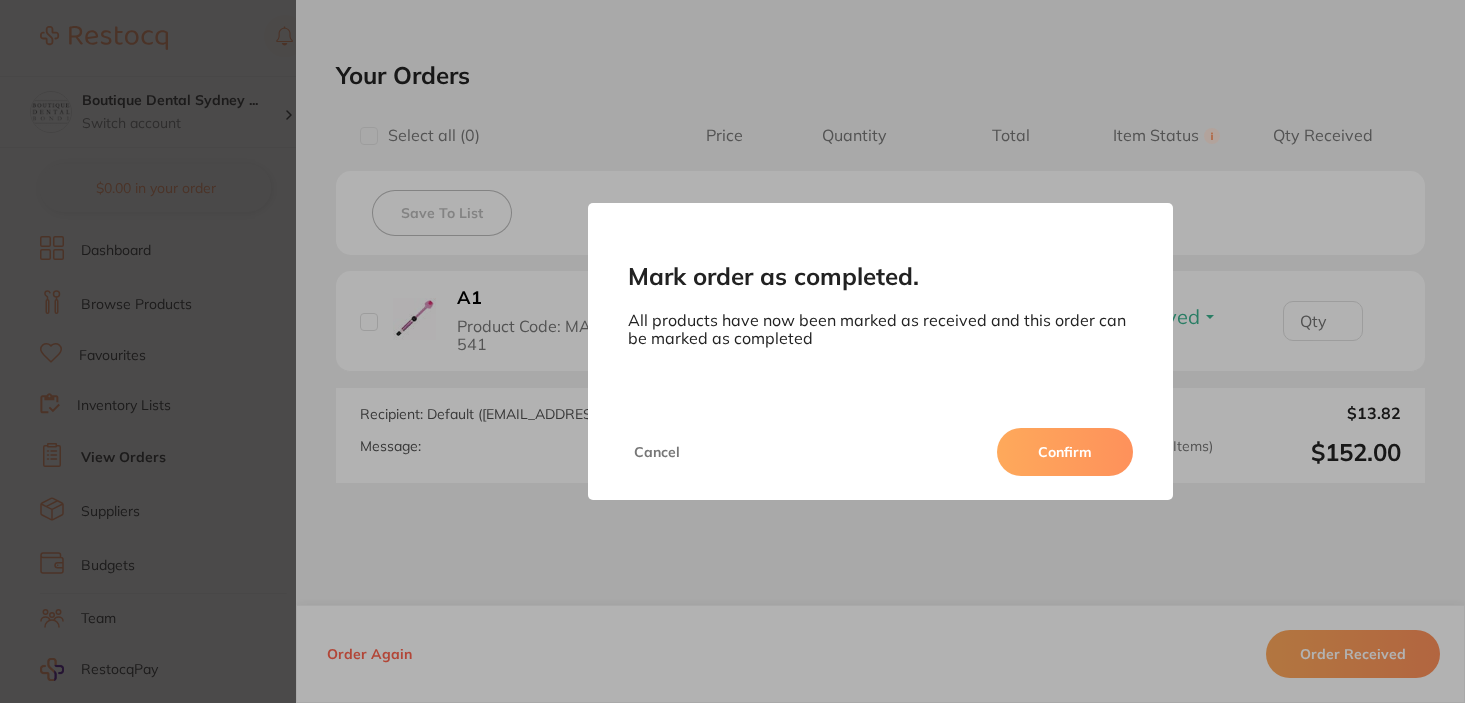 click on "Confirm" at bounding box center [1065, 452] 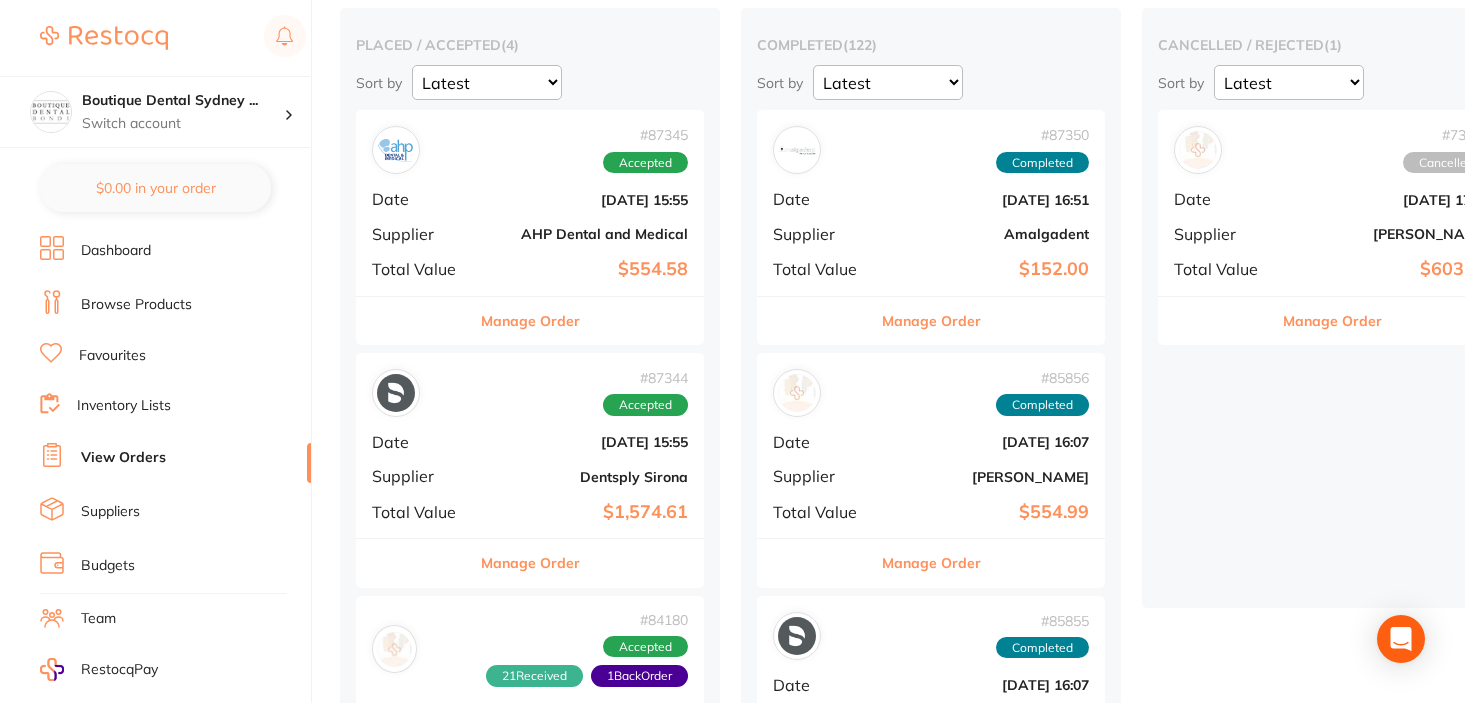 click on "Manage Order" at bounding box center (530, 321) 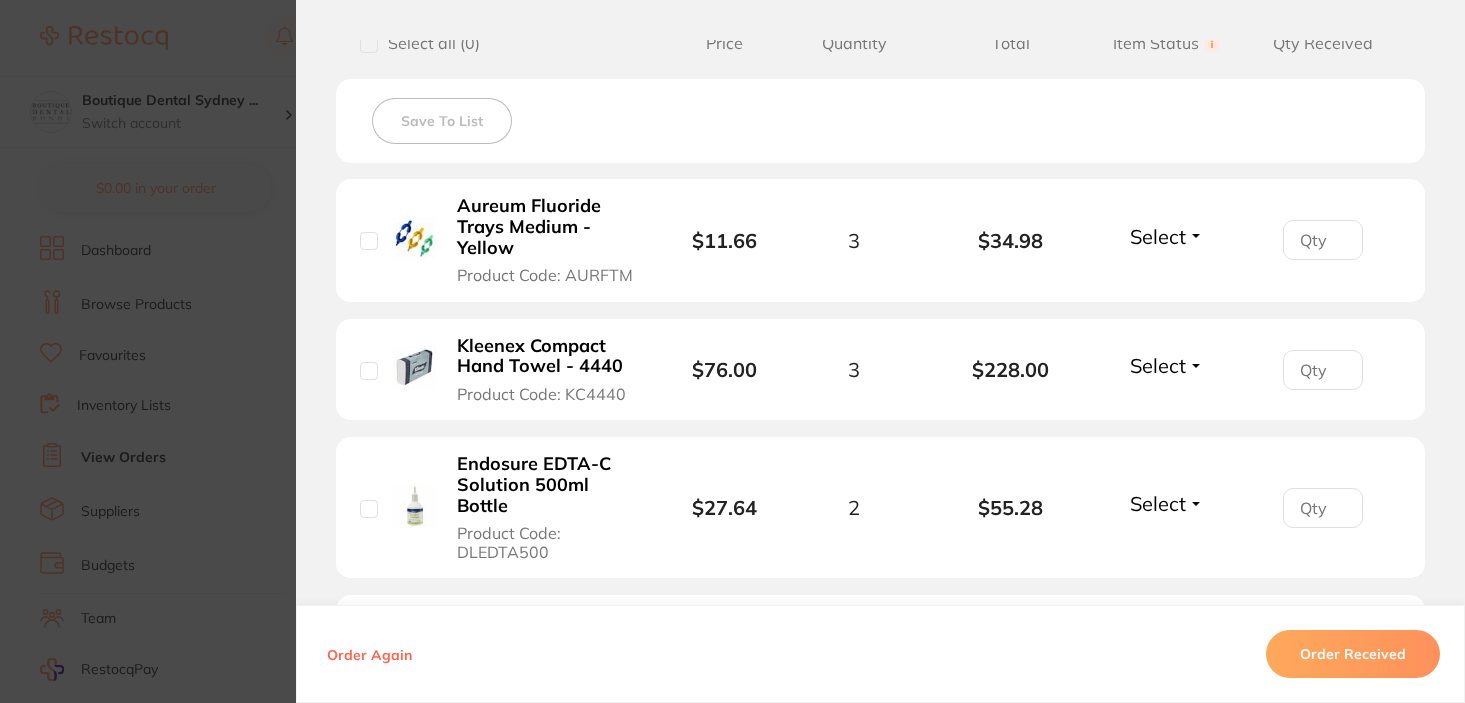 scroll, scrollTop: 535, scrollLeft: 0, axis: vertical 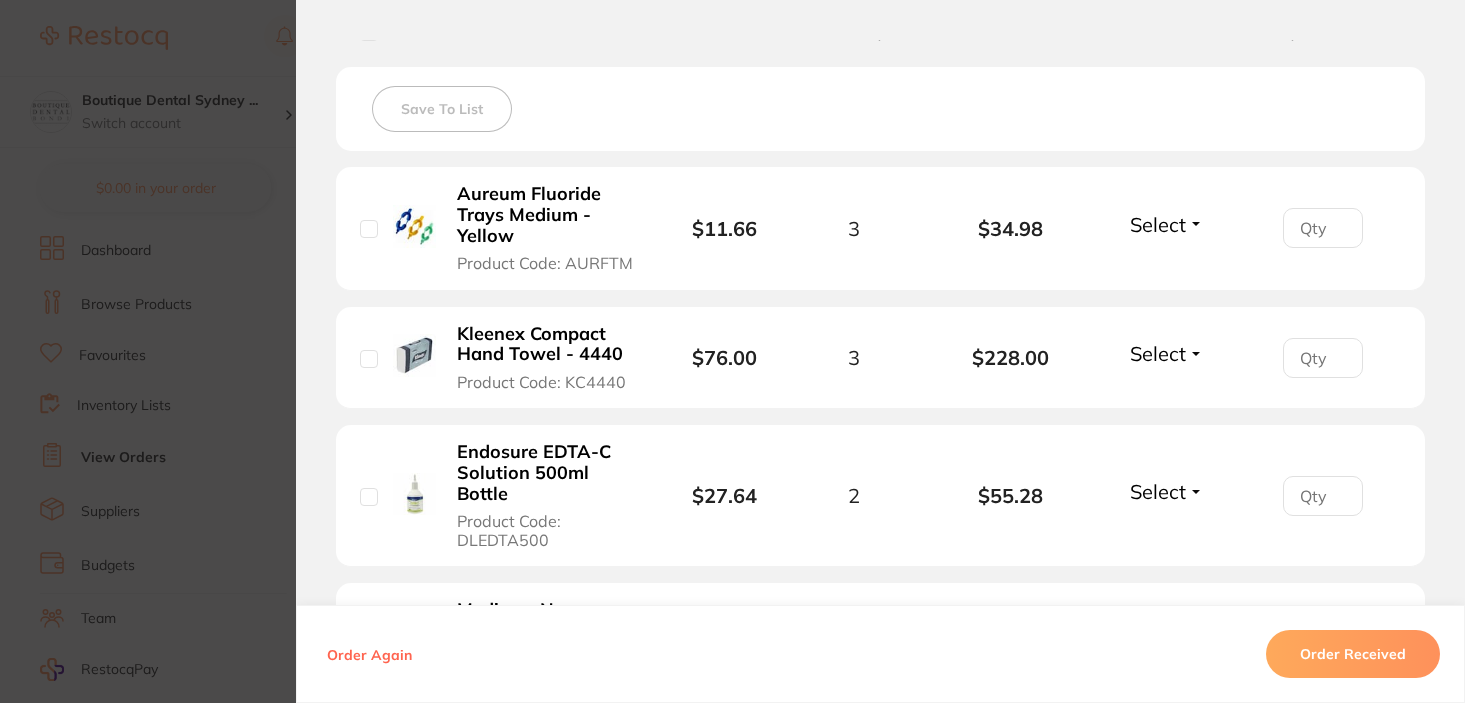 click on "Select" at bounding box center [1167, 224] 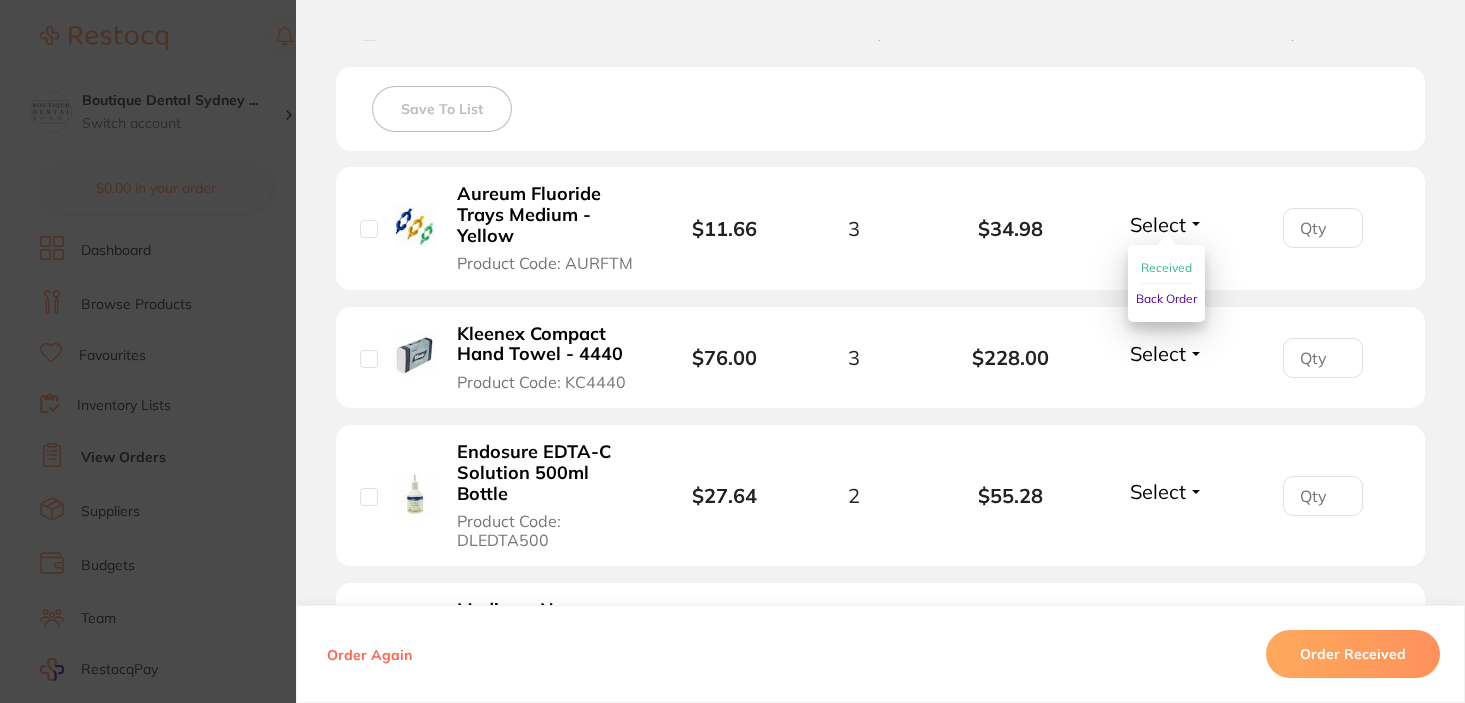 click on "Received Back Order" at bounding box center (1166, 283) 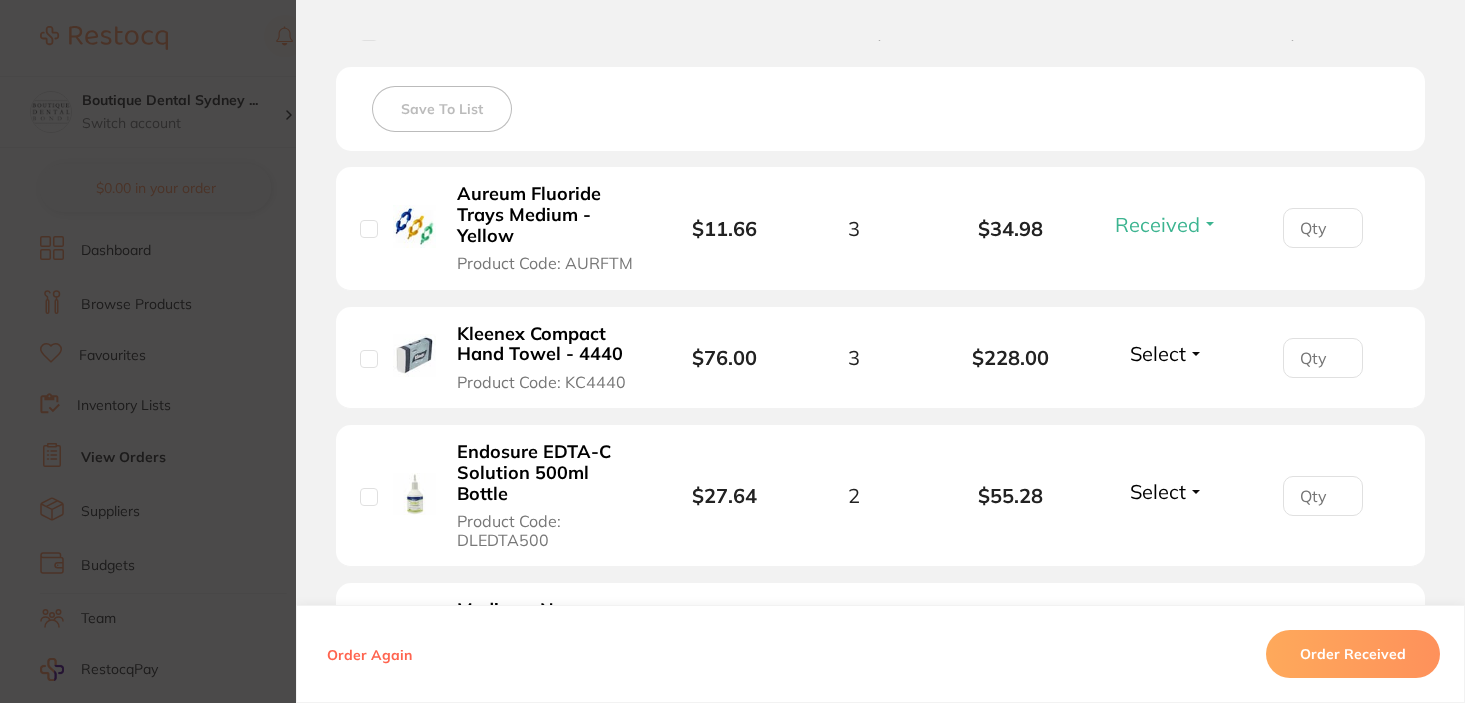 click on "Kleenex Compact Hand Towel - 4440   Product    Code:  KC4440     $76.00 3 $228.00 Select Received Back Order" at bounding box center (880, 358) 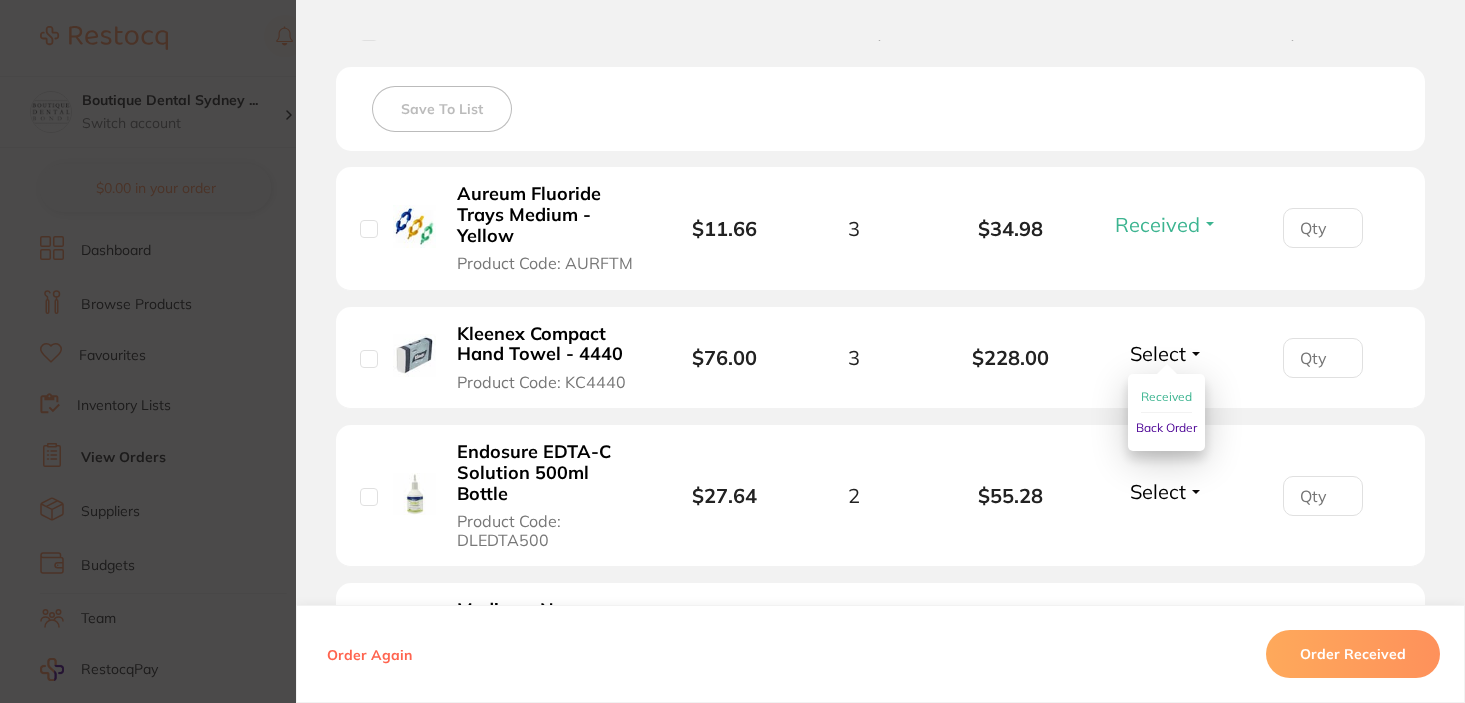 click on "Received" at bounding box center [1166, 396] 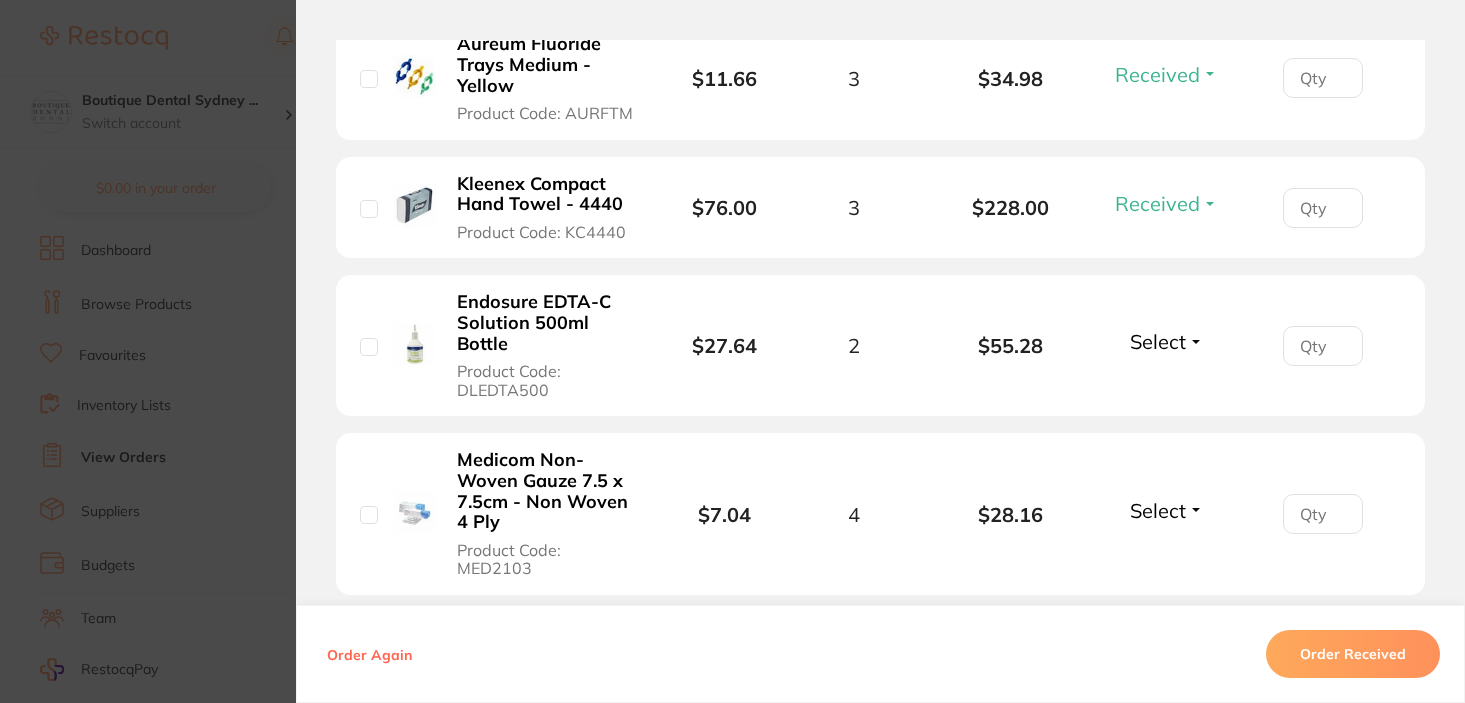scroll, scrollTop: 682, scrollLeft: 0, axis: vertical 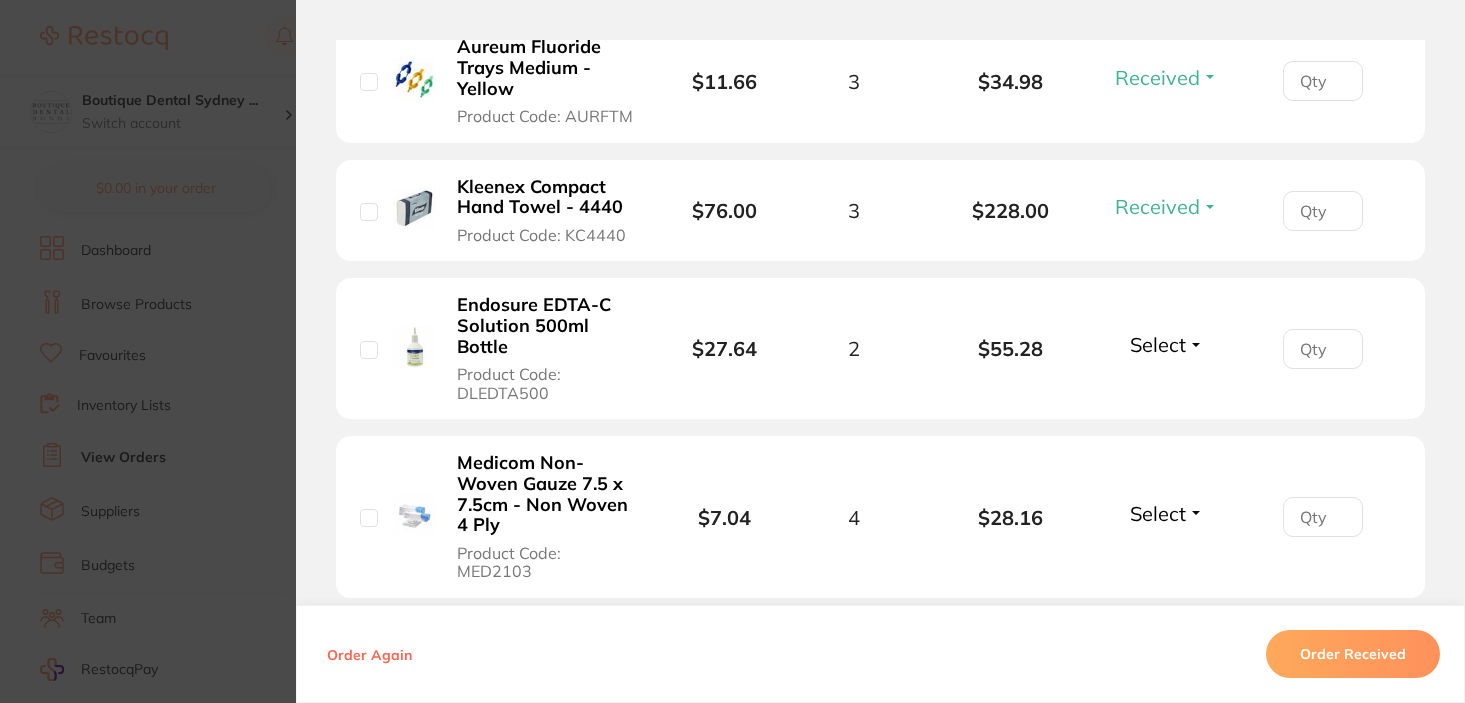 click on "Select Received Back Order" at bounding box center (1167, 348) 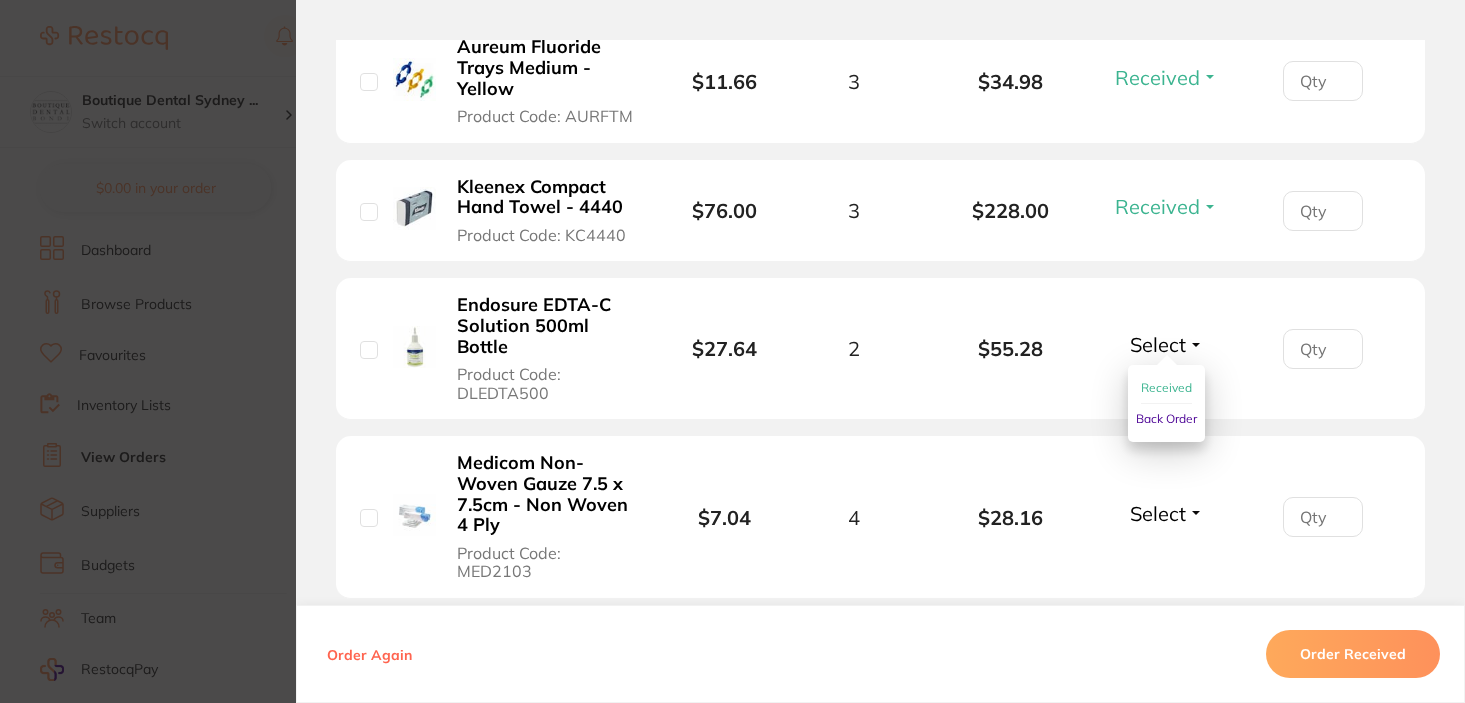 click on "Received" at bounding box center (1166, 387) 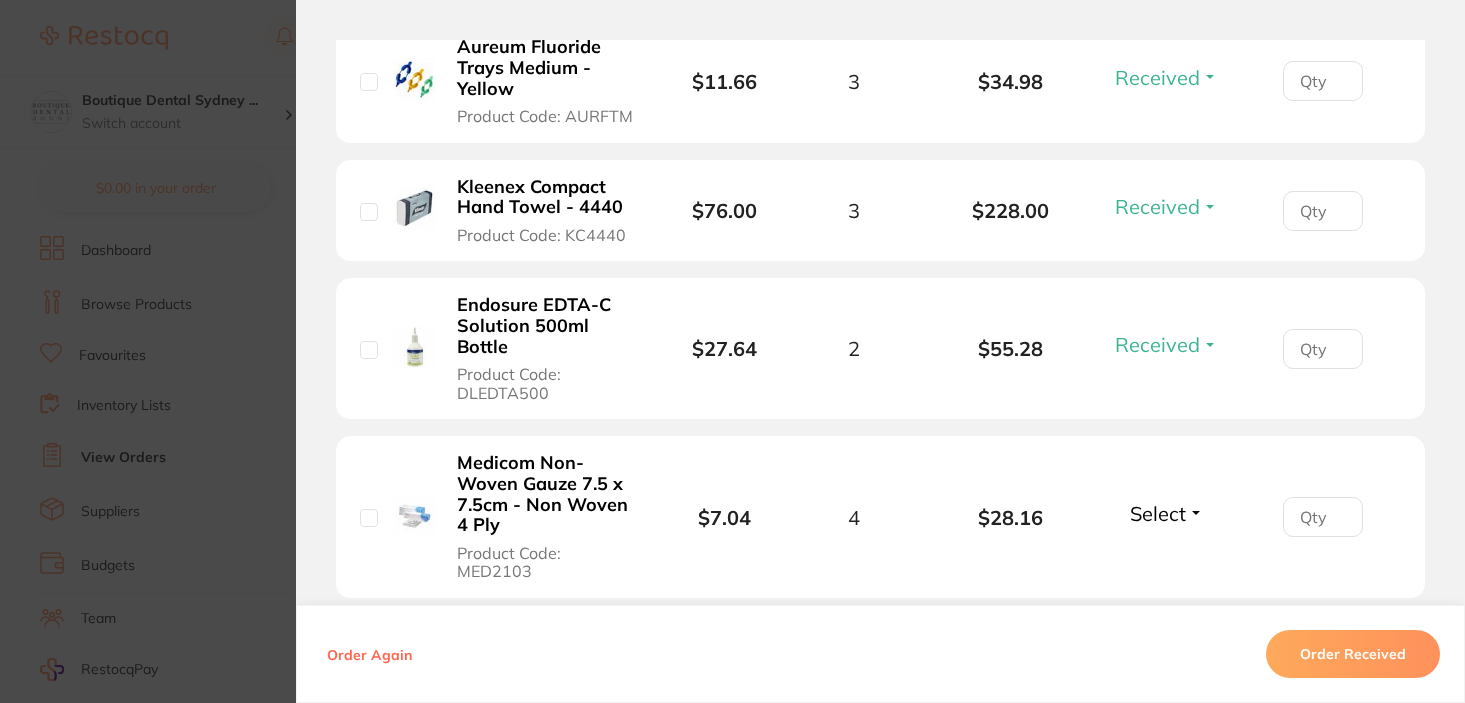 scroll, scrollTop: 795, scrollLeft: 0, axis: vertical 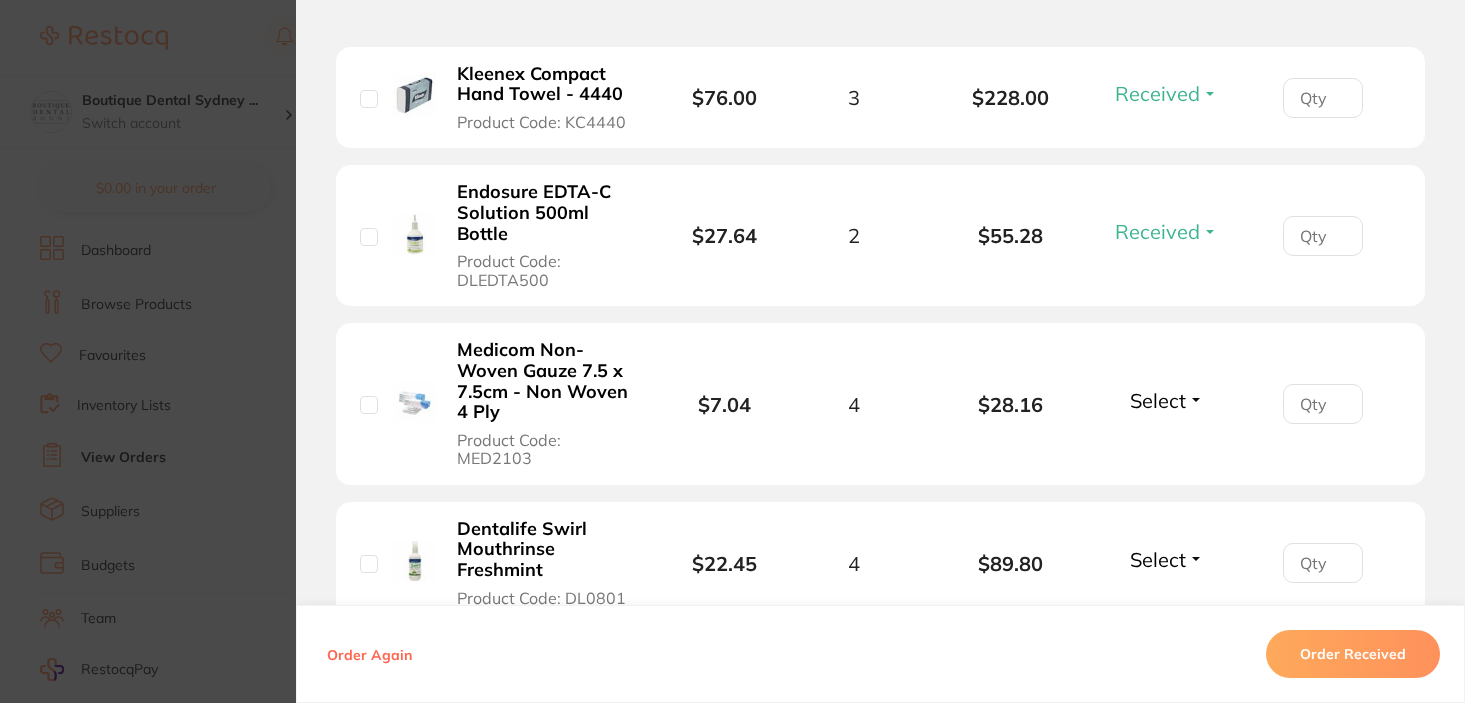 click on "Select" at bounding box center (1158, 400) 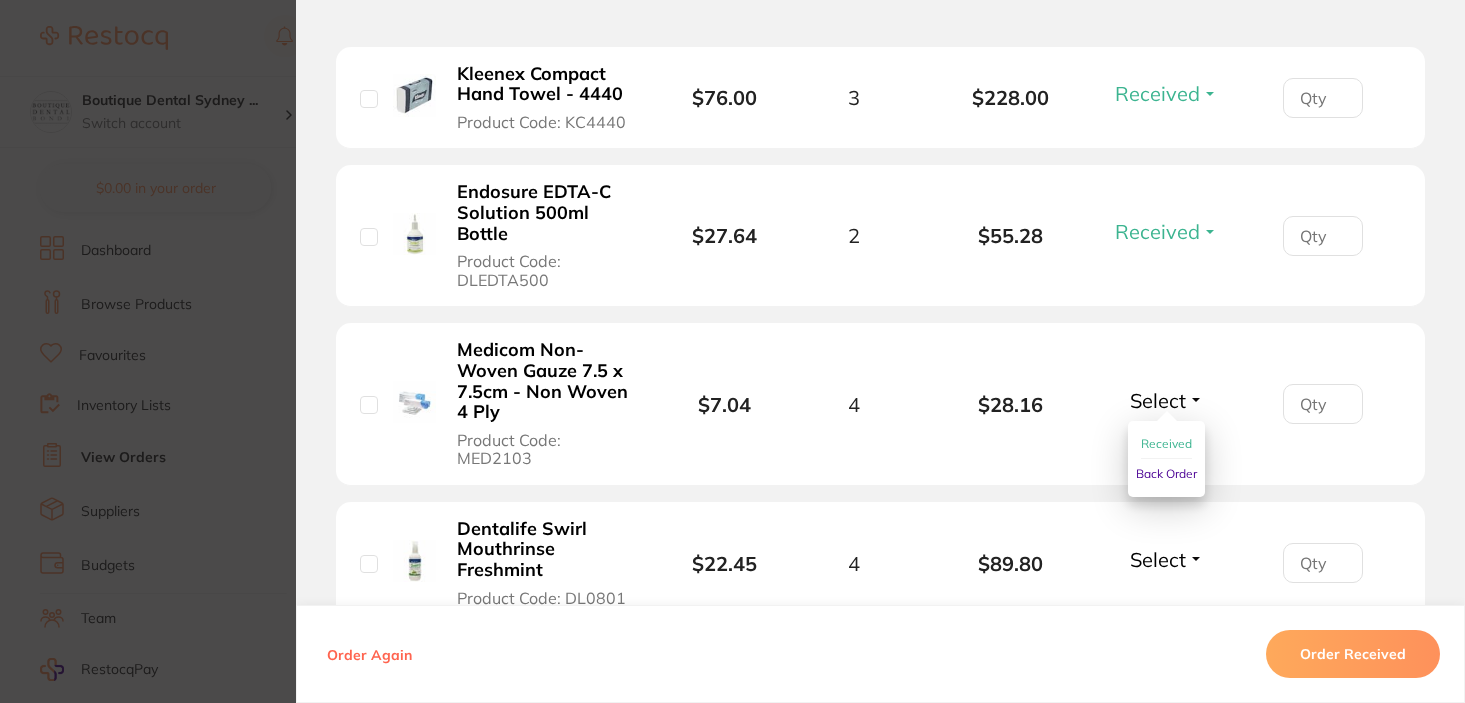 click on "Received" at bounding box center [1166, 444] 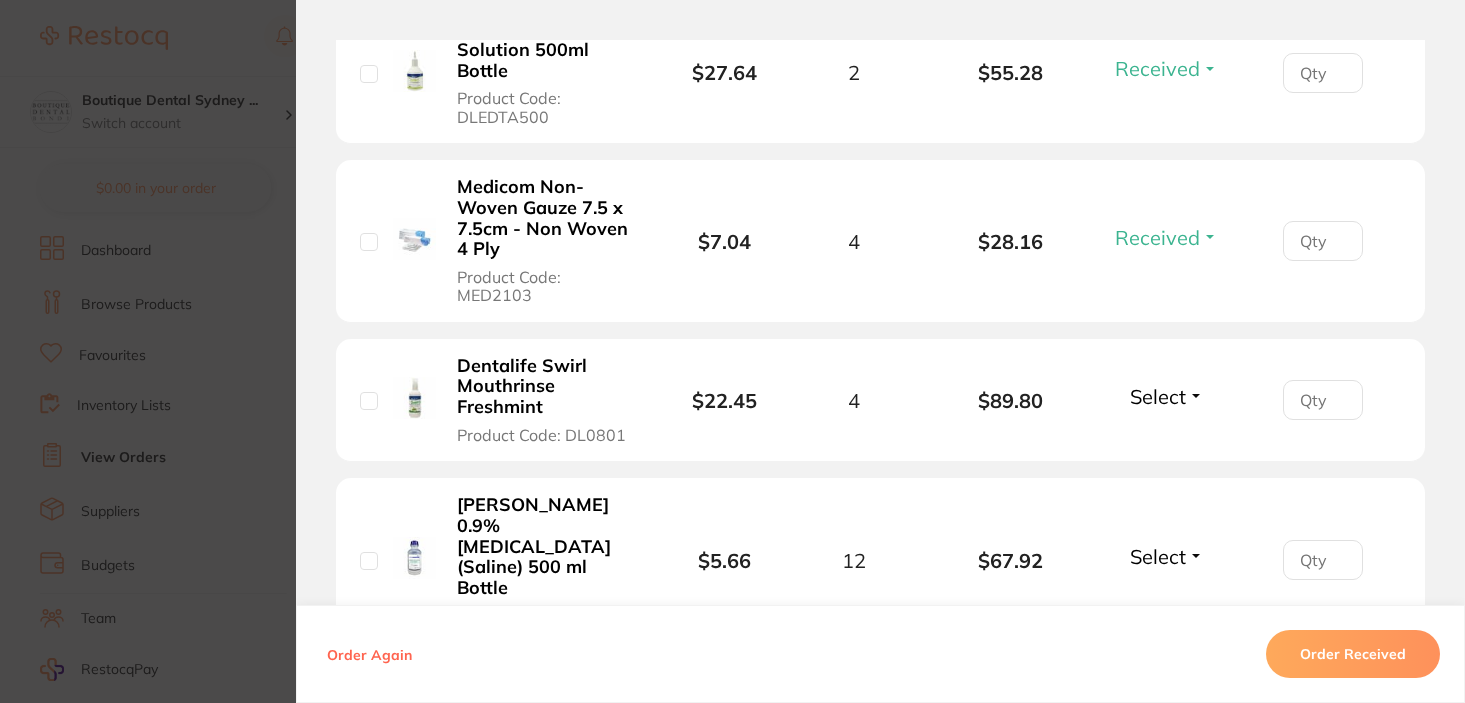 scroll, scrollTop: 956, scrollLeft: 0, axis: vertical 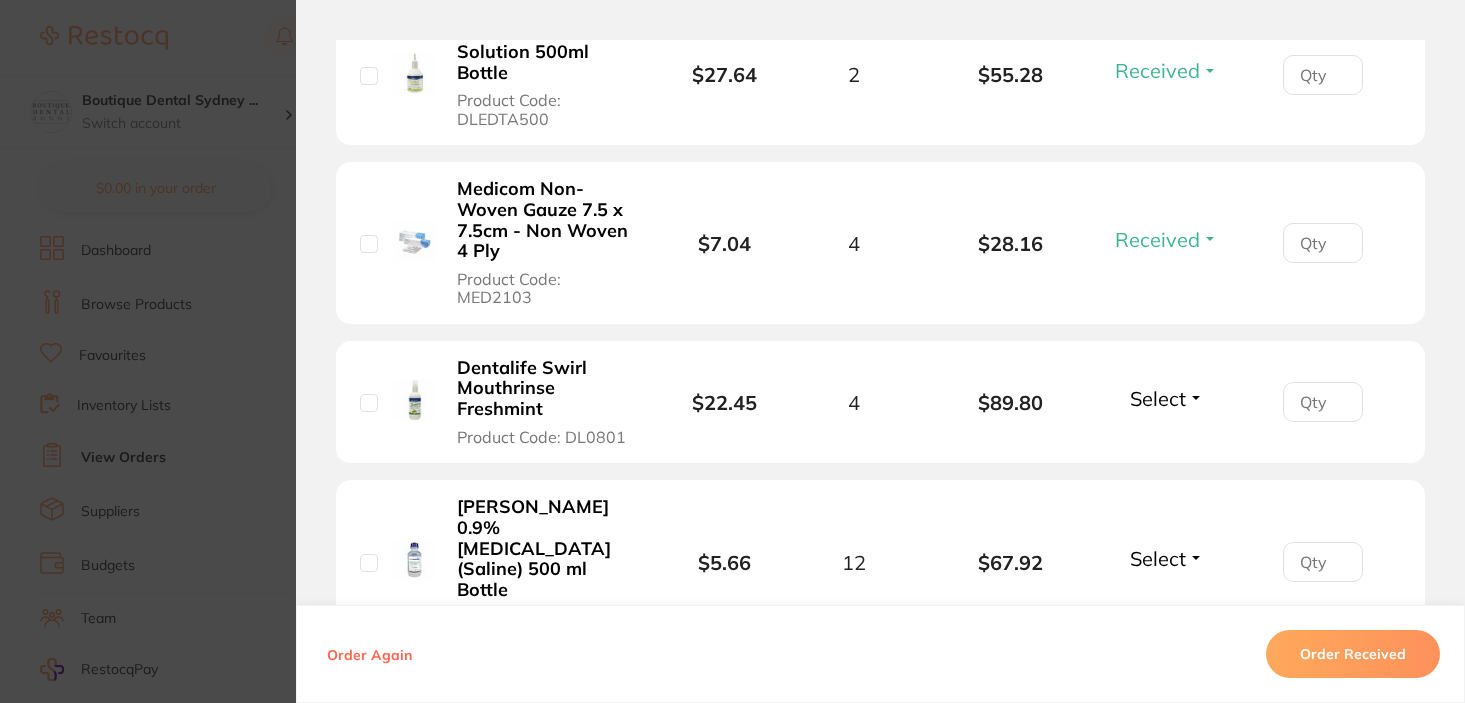 click on "Select" at bounding box center [1158, 398] 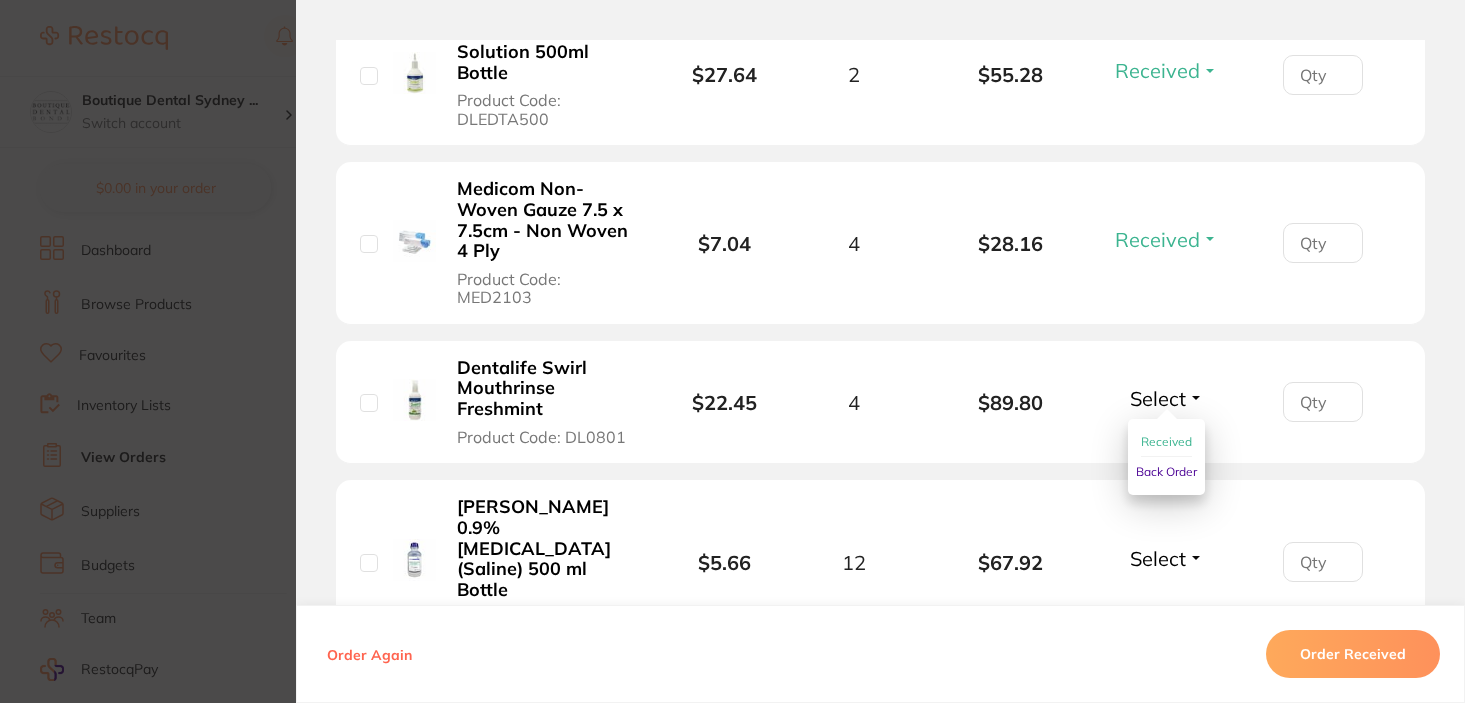 click on "Received" at bounding box center [1166, 442] 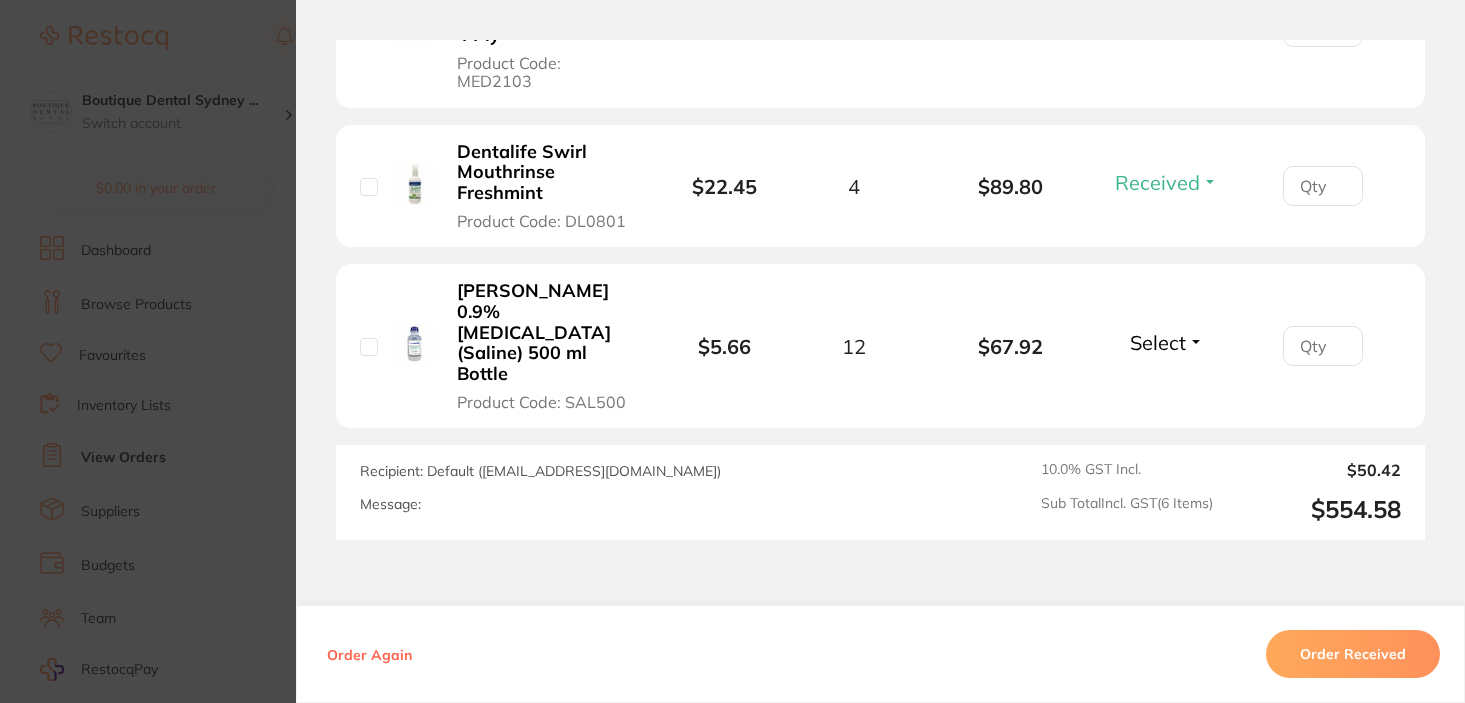 scroll, scrollTop: 1174, scrollLeft: 0, axis: vertical 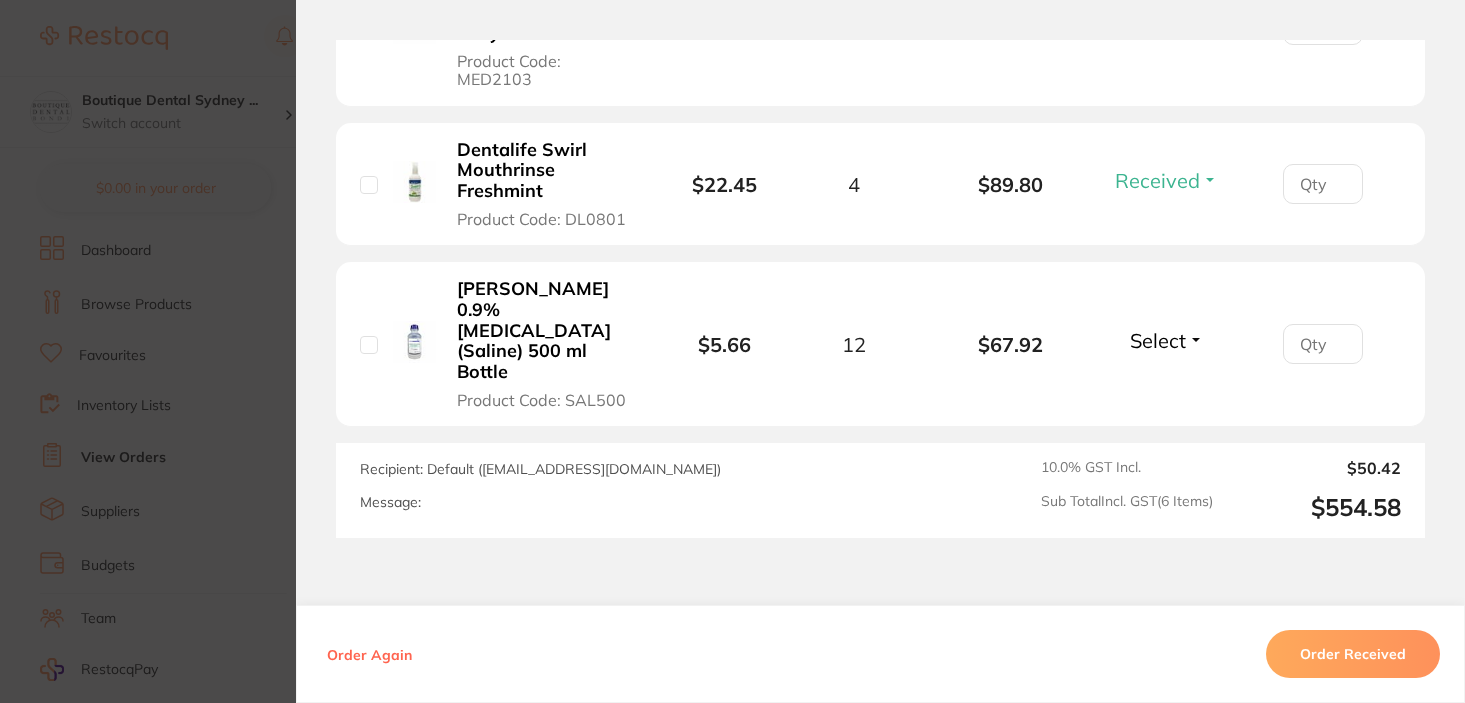 click on "Select" at bounding box center [1158, 340] 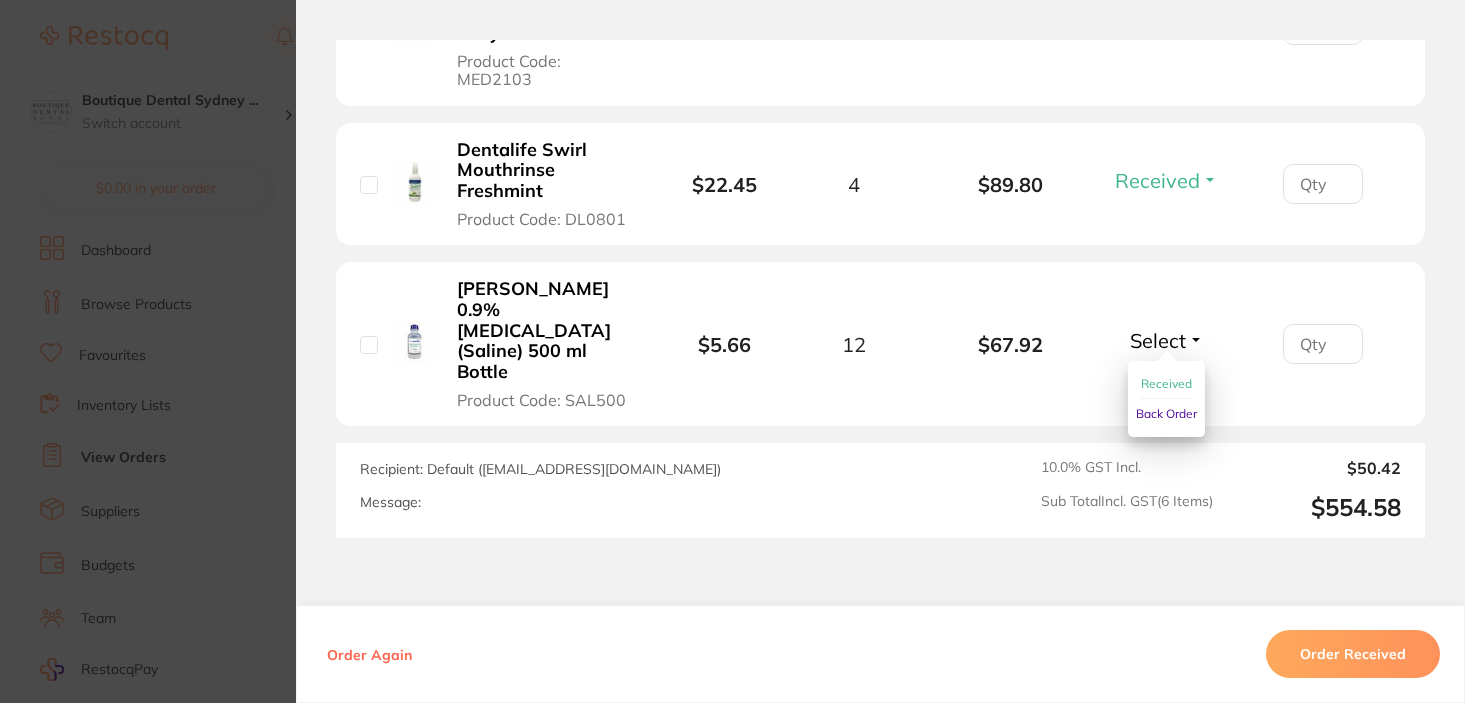 click on "Received" at bounding box center [1166, 383] 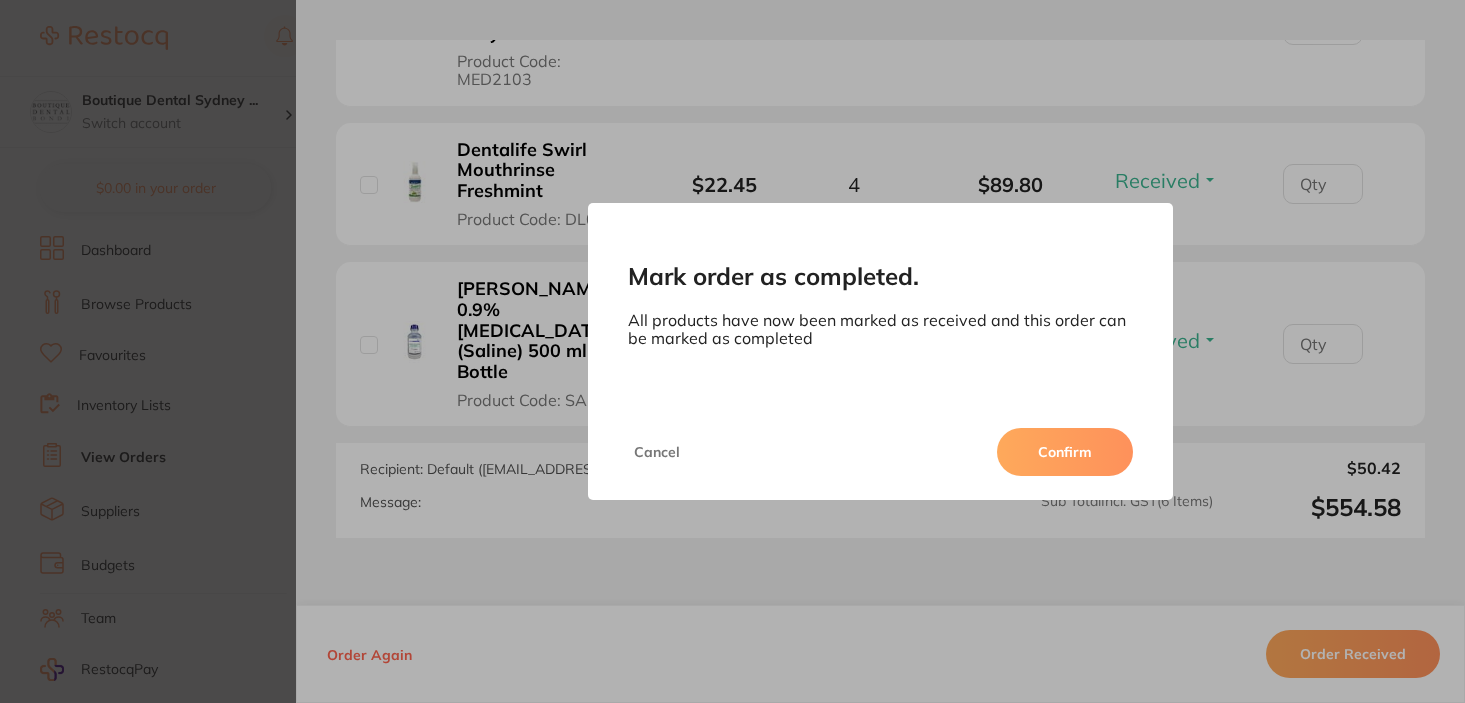click on "Confirm" at bounding box center [1065, 452] 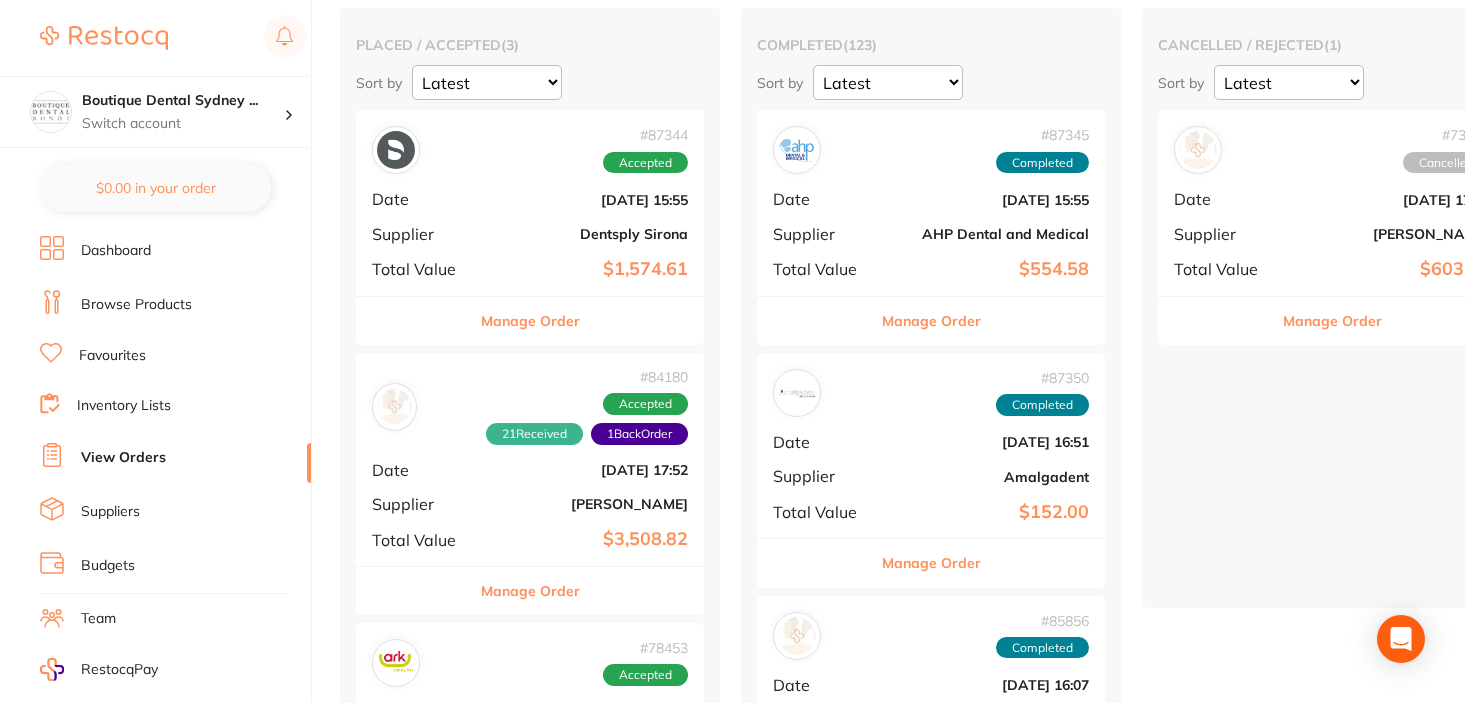 click on "Manage Order" at bounding box center (530, 321) 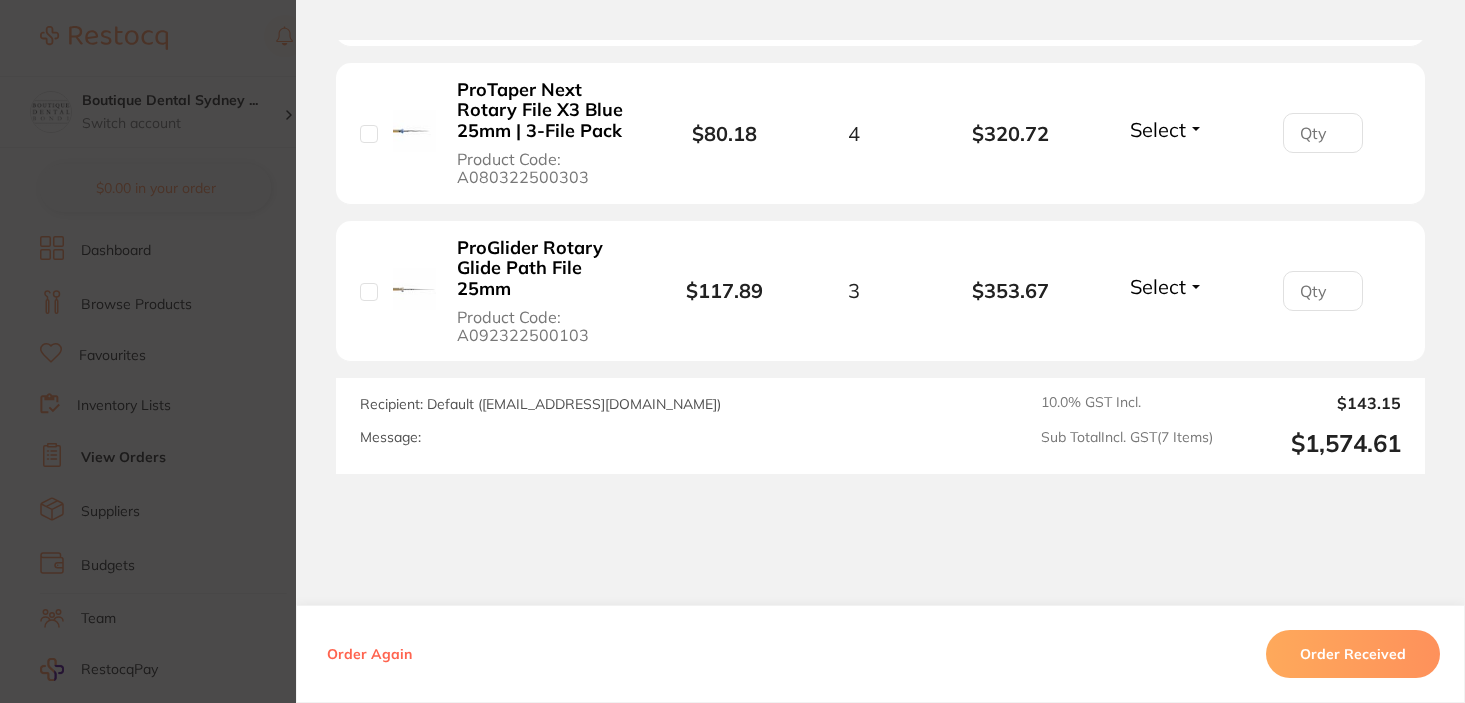 scroll, scrollTop: 1433, scrollLeft: 0, axis: vertical 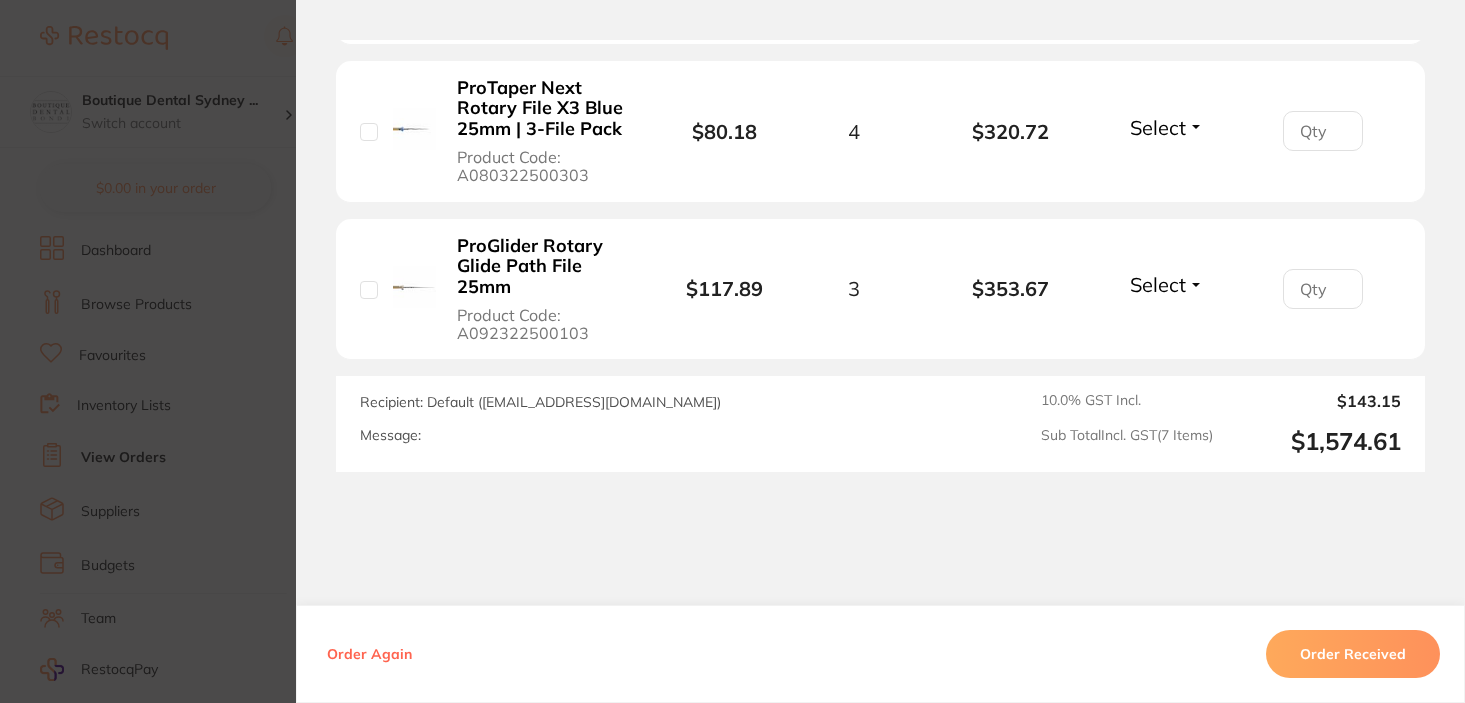 click on "Order ID: Restocq- 87344   Order Information Accepted  Order Order Date Jul 23 2025, 15:55 Supplier Dentsply Sirona   Customer Account Number 200046 Delivery Address Shop 1/4-12 Waverley Street, Bondi Junction NSW 2022,  Total Value $1,574.61 Order Notes Upload attachments There are currently no notes to display. Your Orders   Select all ( 0 ) Price Quantity Total Item Status   You can use this feature to track items that you have received and those that are on backorder Qty Received Save To List Dentosept Clean 1 Litre Disinfection Solution   Product    Code:  6779248     $41.50 2 $83.00 Select Received Back Order ReadySteel C+ File 006 25mm Blister of 6   Product    Code:  A012X02500604     $27.57 3 $82.71 Select Received Back Order ReadySteel C+ File 010 25mm Blister of 6   Product    Code:  A012X02501004     $27.57 4 $110.28 Select Received Back Order ProTaper Next Rotary File X1 Yellow 25mm | 3-File Pack   Product    Code:  A080322500103     $80.18 3 $240.54 Select Received Back Order   Product       3" at bounding box center (732, 351) 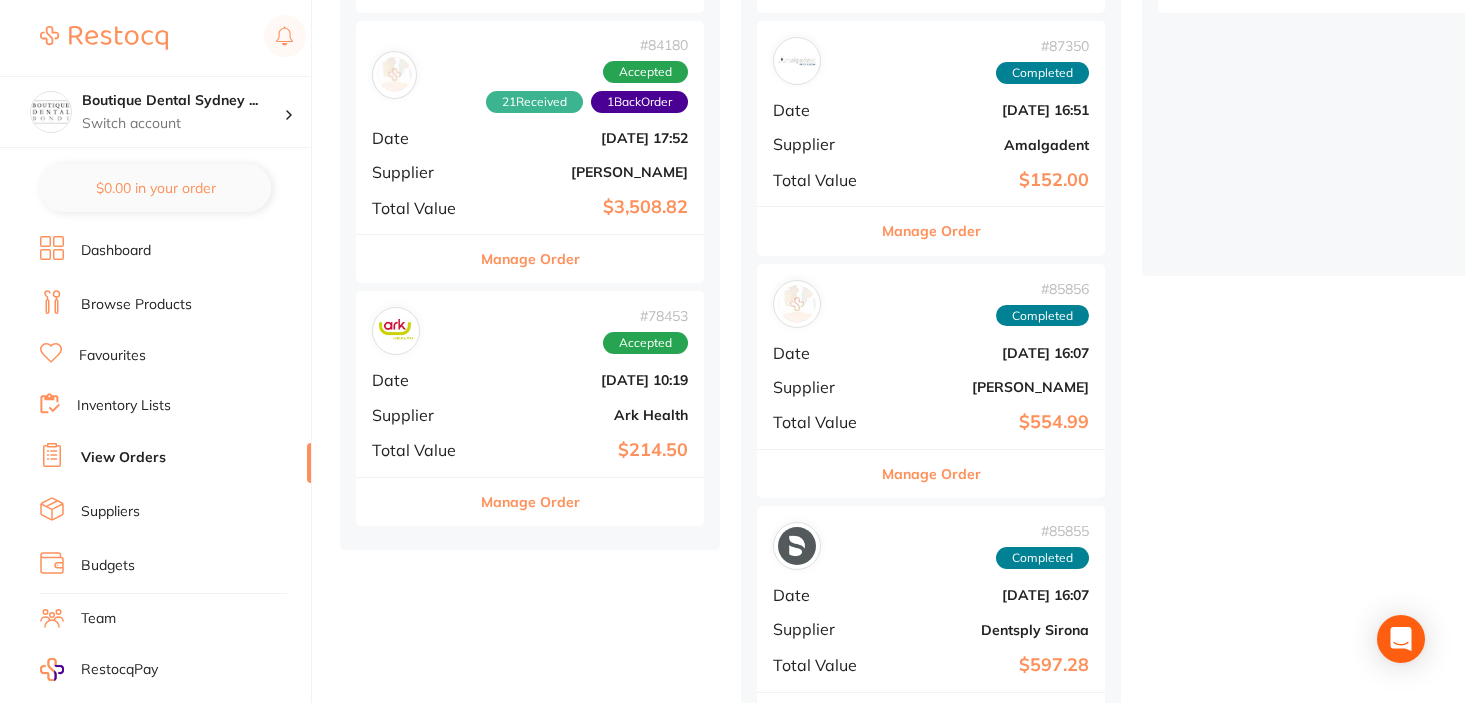 scroll, scrollTop: 497, scrollLeft: 0, axis: vertical 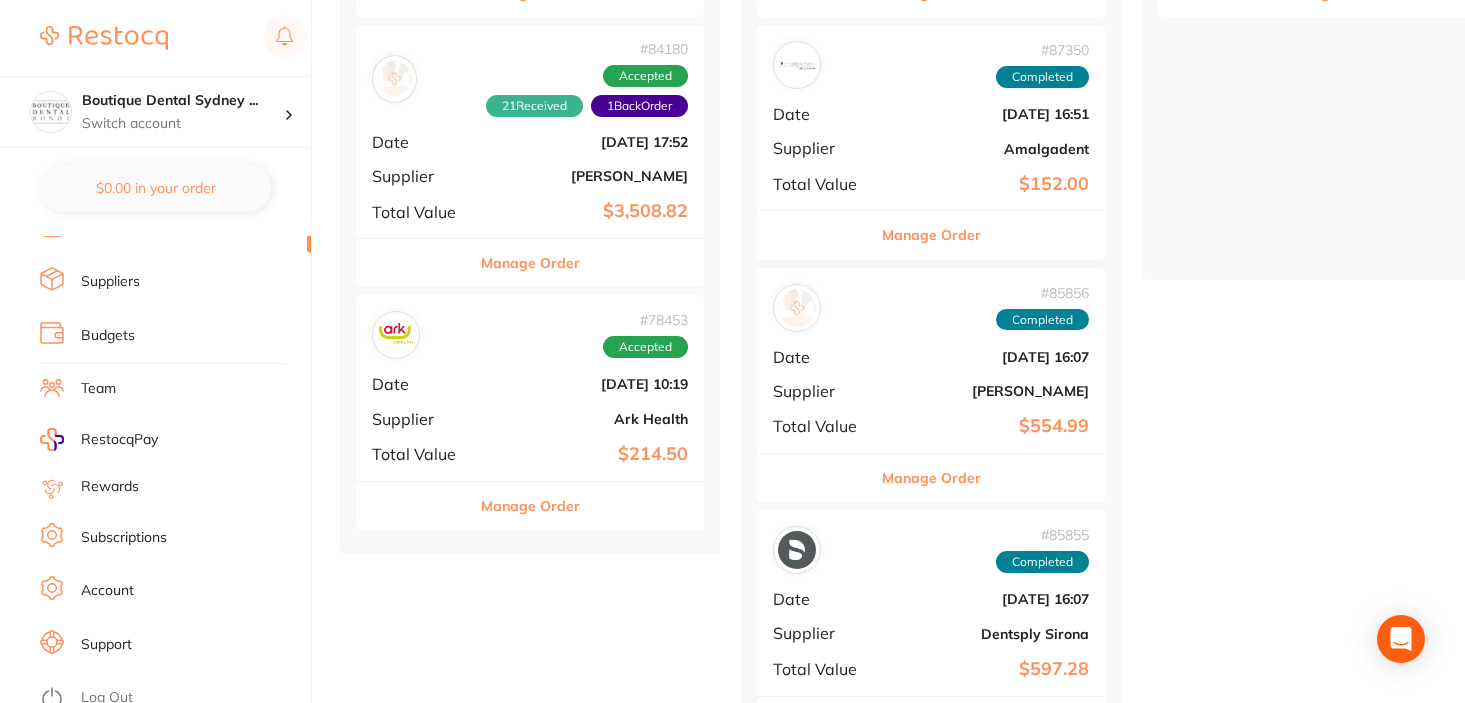 click on "Log Out" at bounding box center [172, 698] 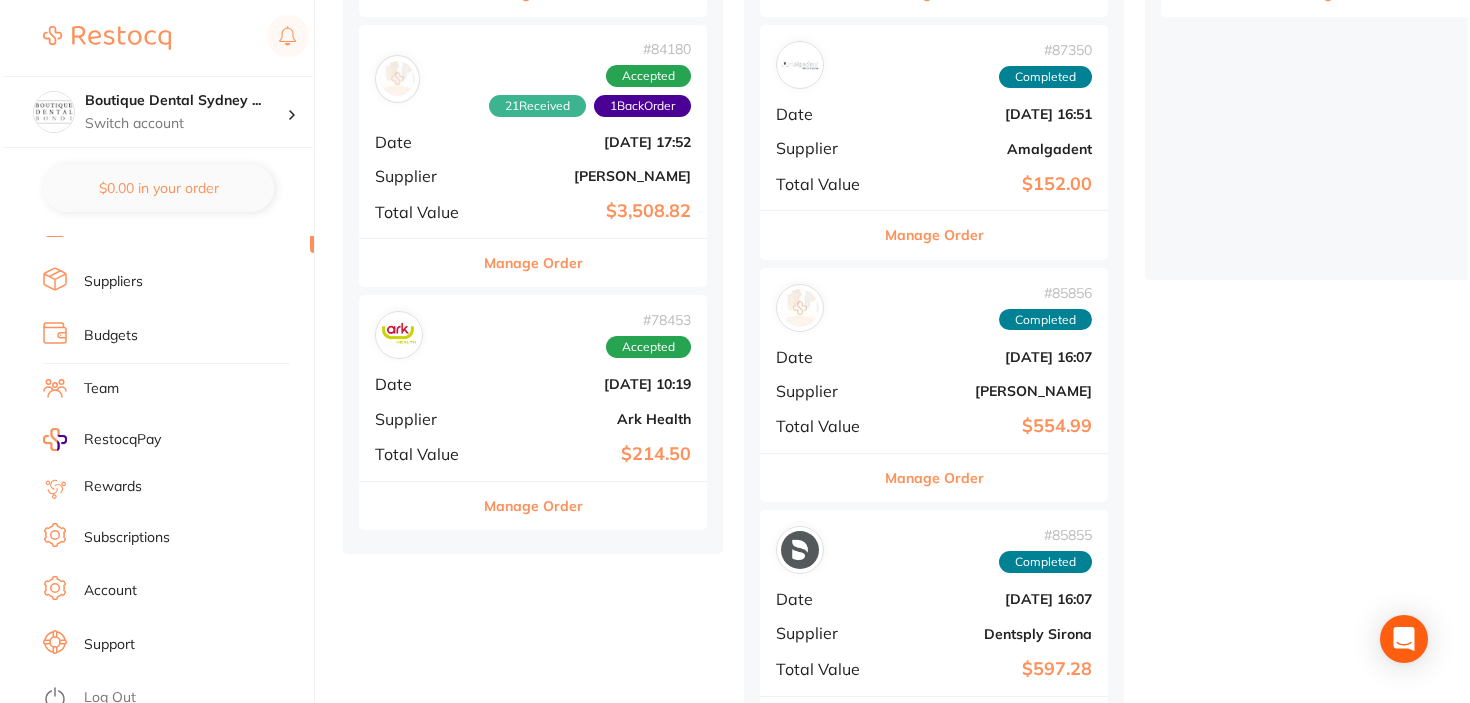 scroll, scrollTop: 0, scrollLeft: 0, axis: both 